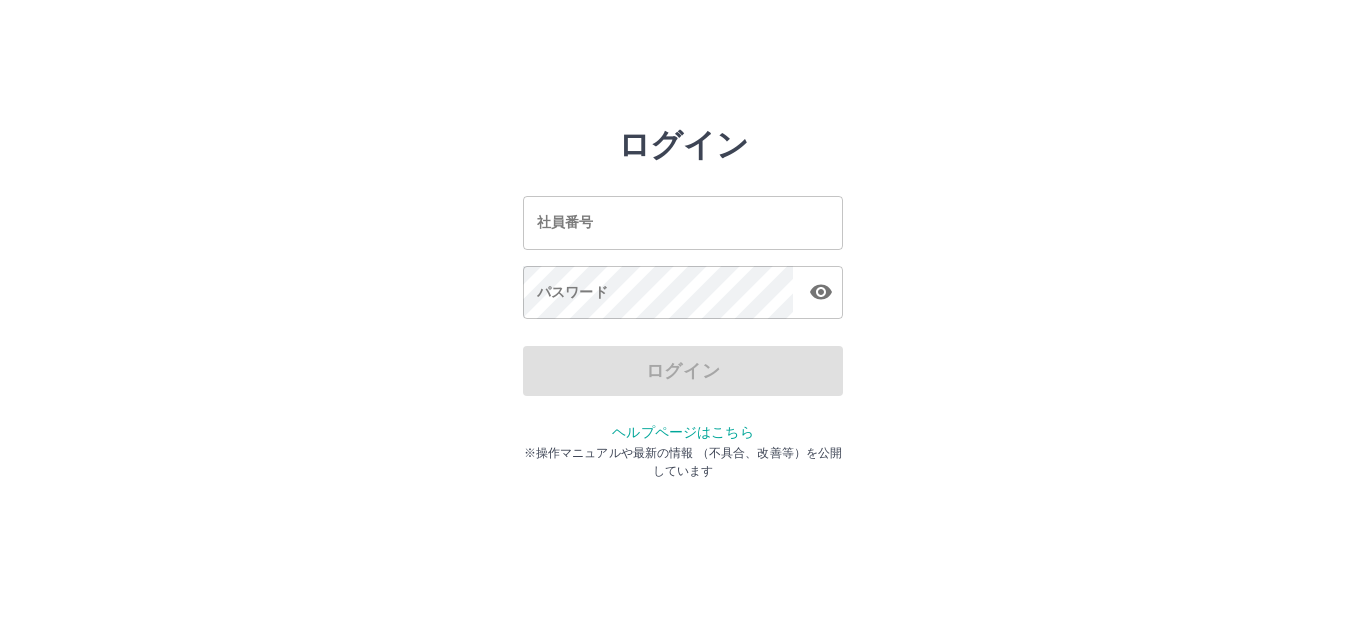 scroll, scrollTop: 0, scrollLeft: 0, axis: both 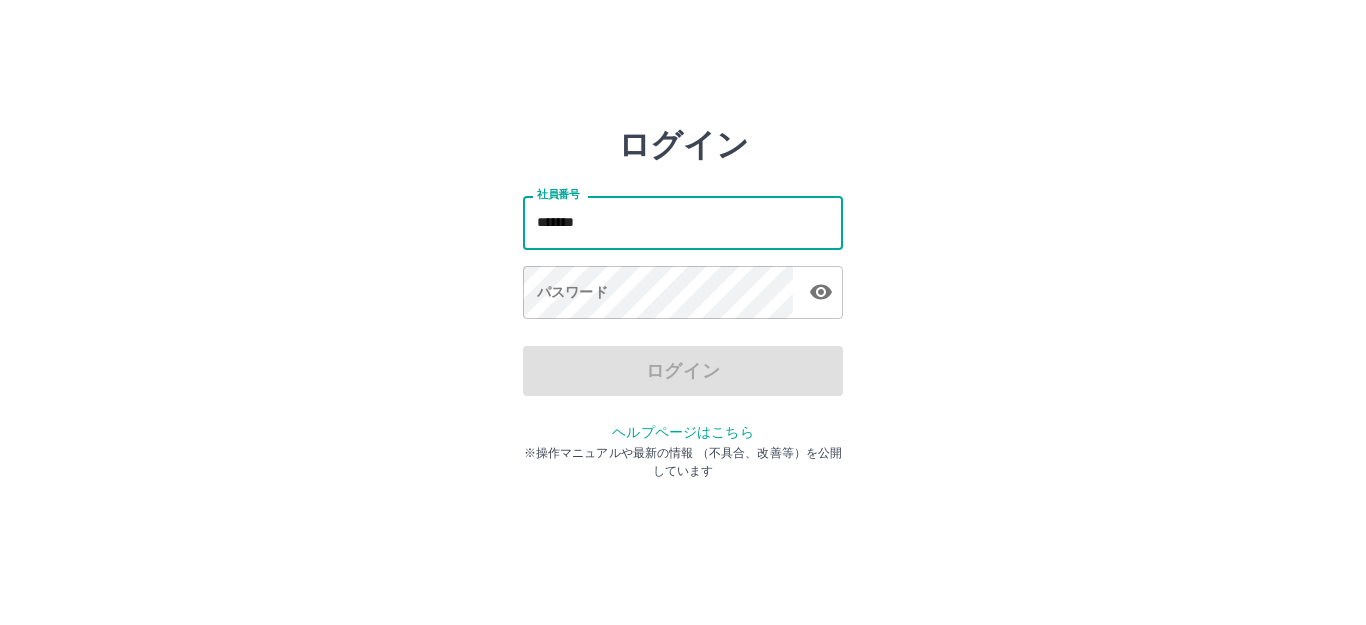 type on "*******" 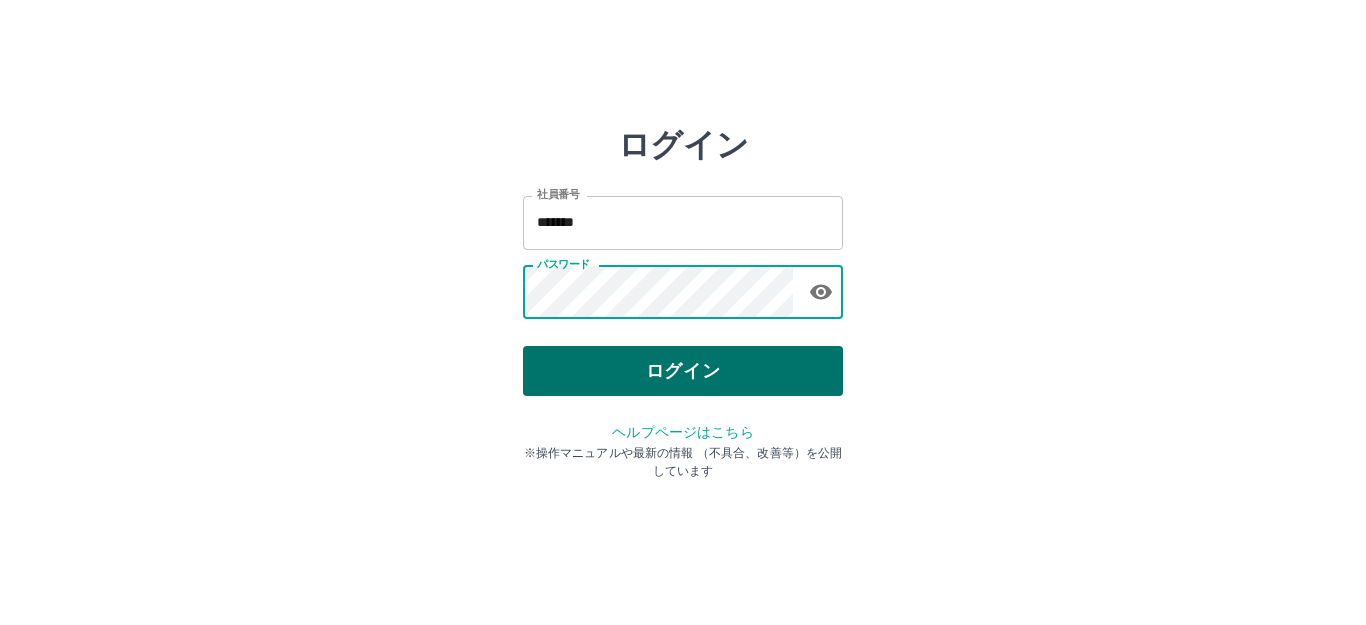 click on "ログイン" at bounding box center (683, 371) 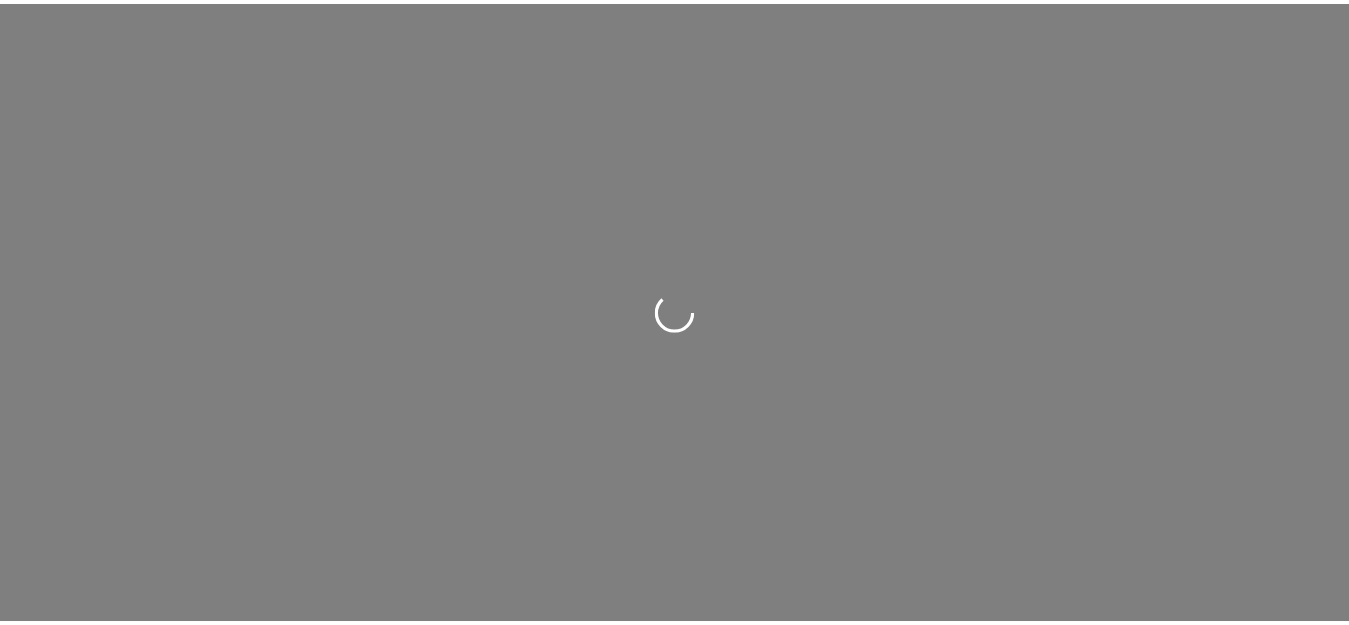 scroll, scrollTop: 0, scrollLeft: 0, axis: both 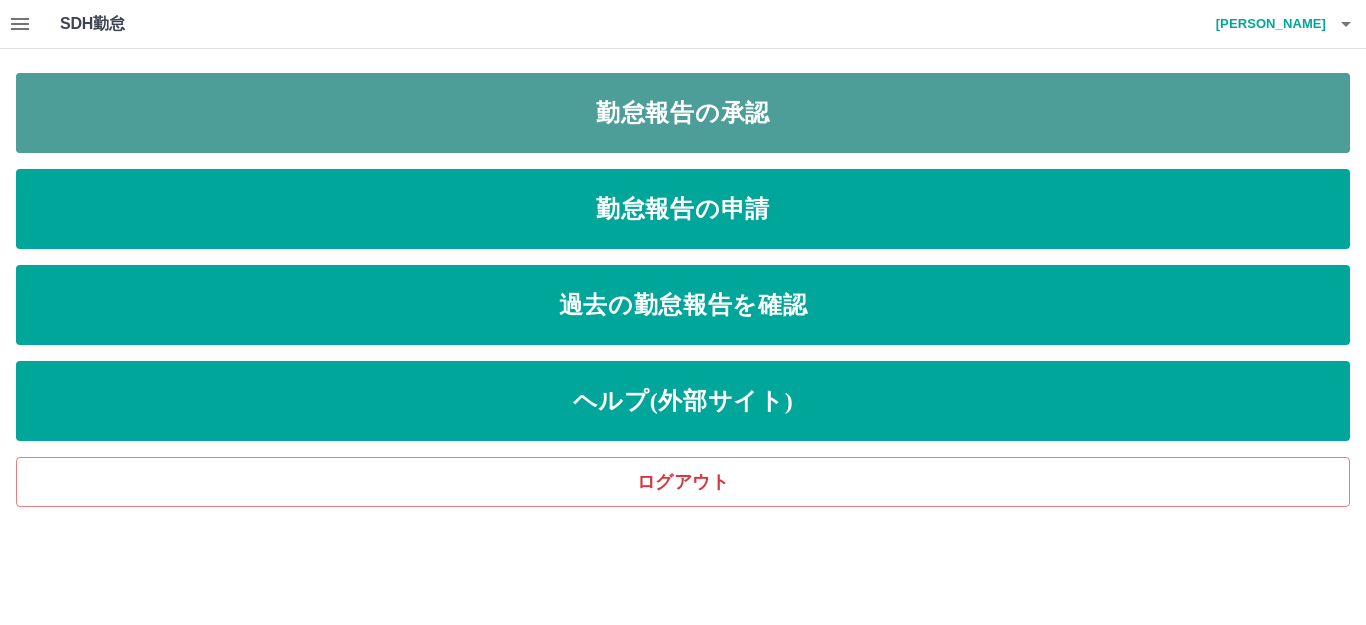 click on "勤怠報告の承認" at bounding box center (683, 113) 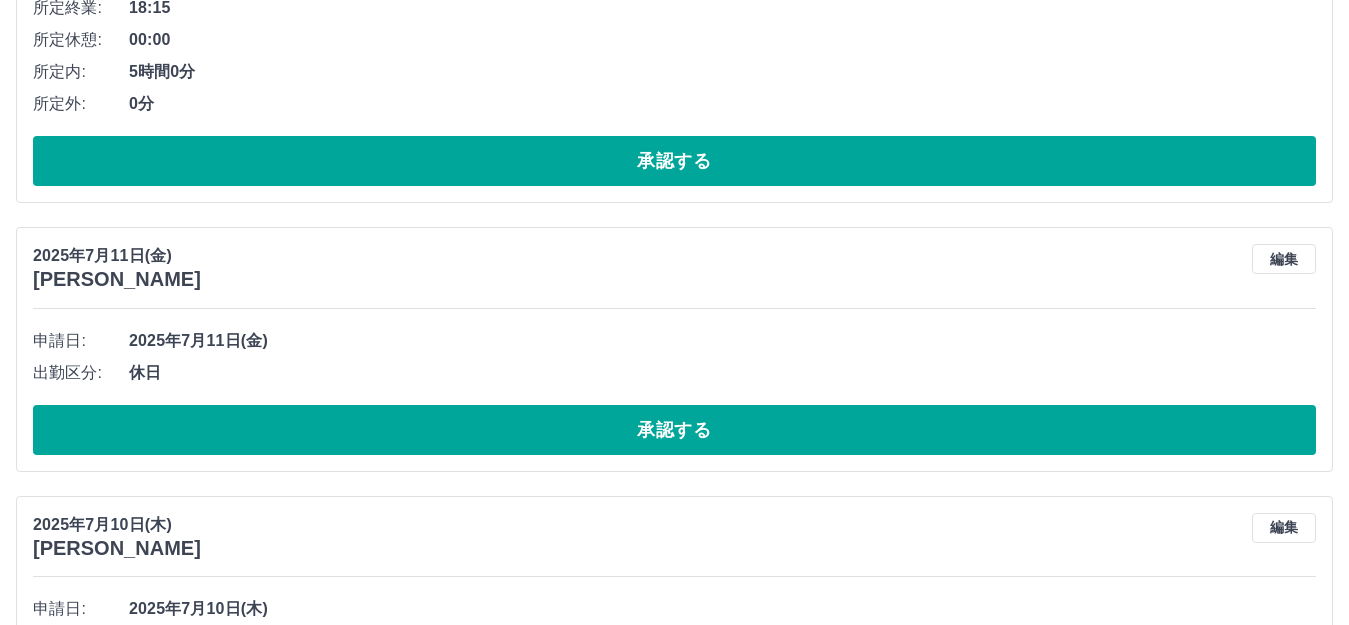 scroll, scrollTop: 4024, scrollLeft: 0, axis: vertical 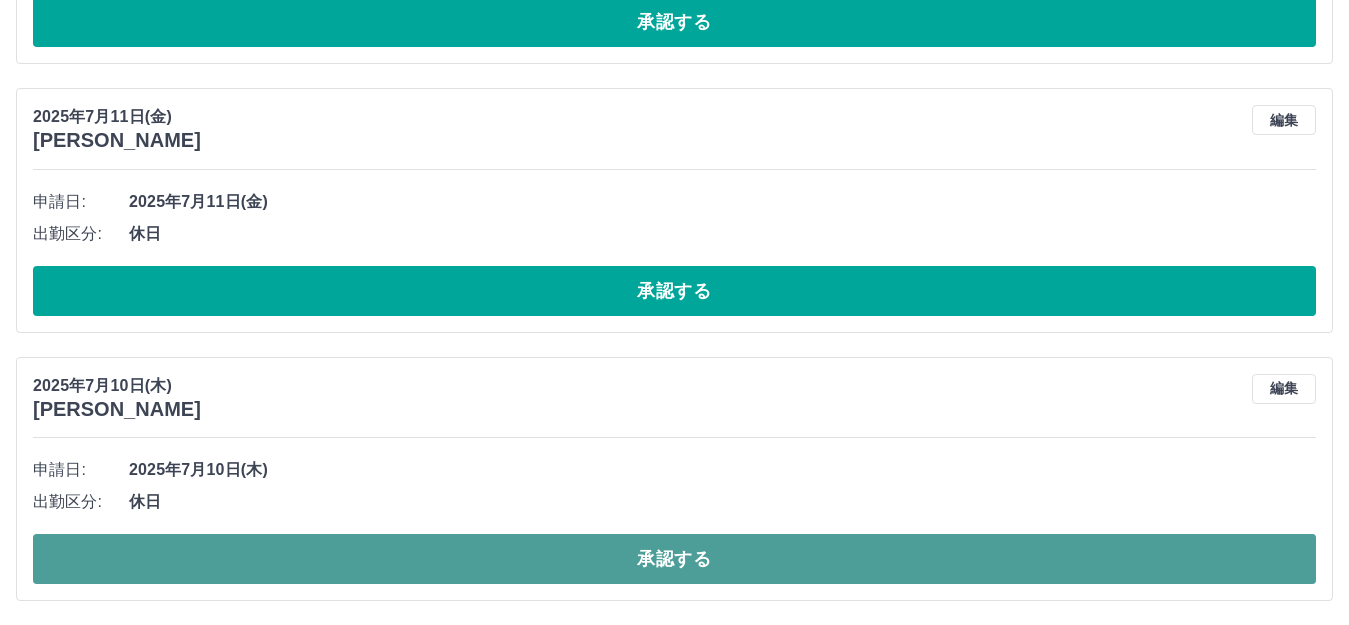 click on "承認する" at bounding box center [674, 559] 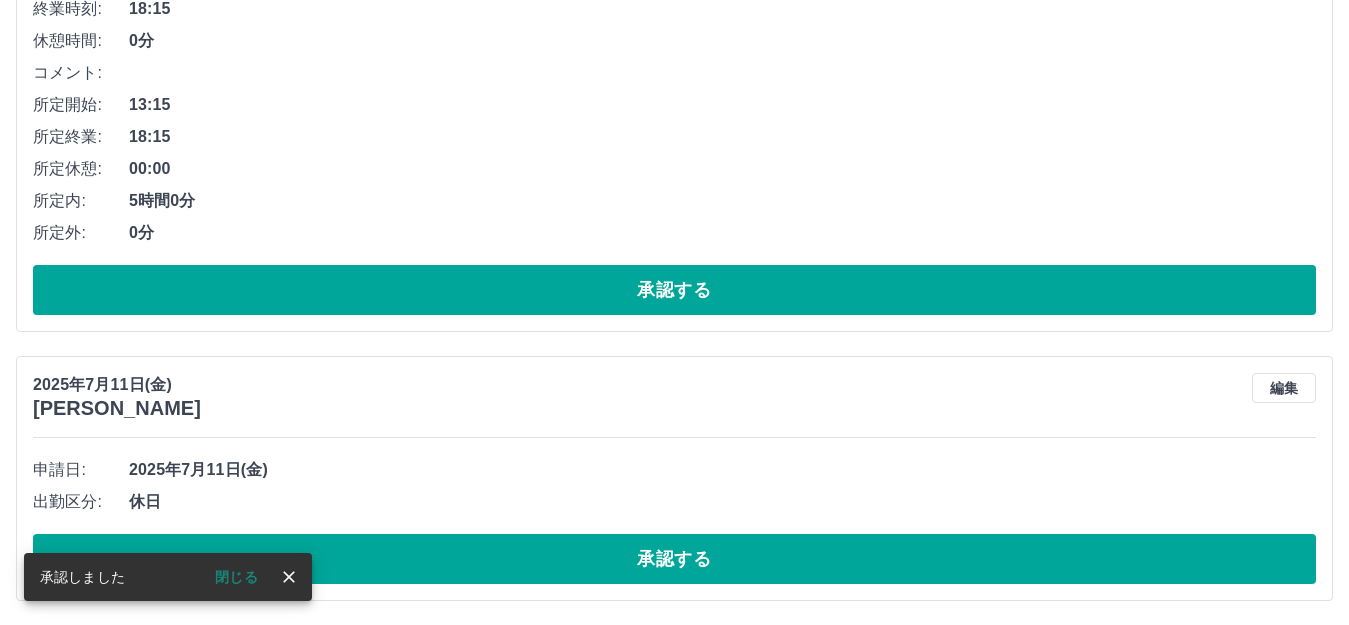 scroll, scrollTop: 3756, scrollLeft: 0, axis: vertical 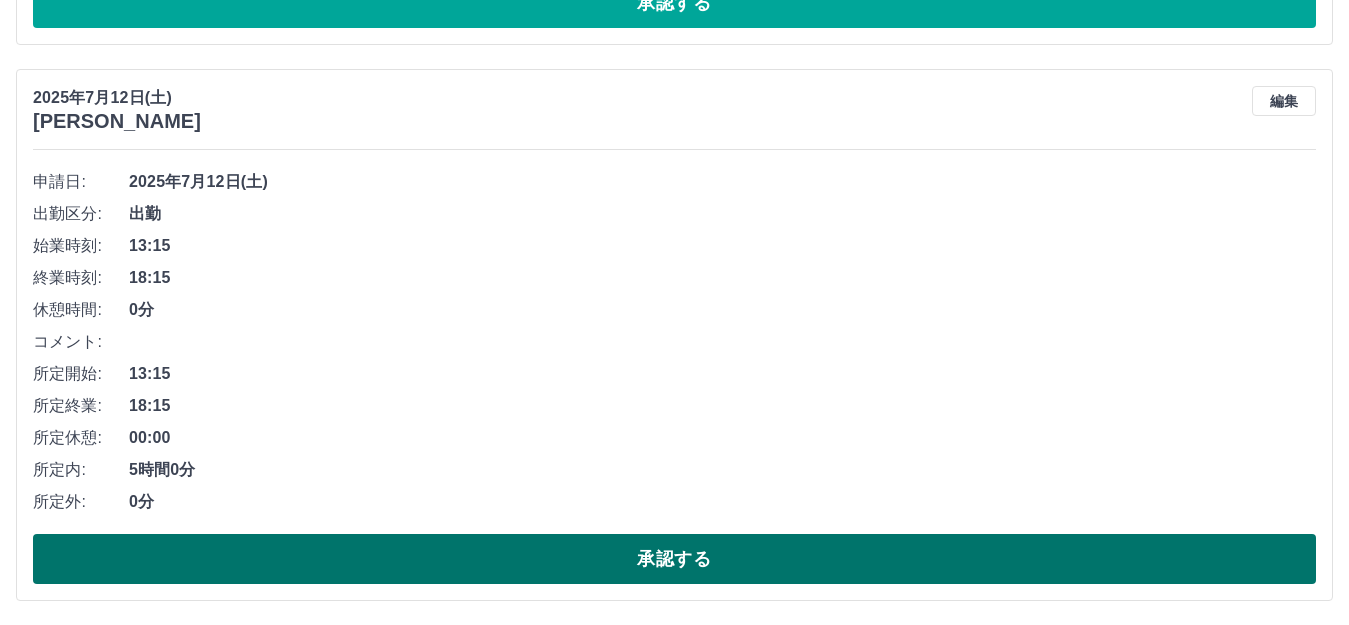 click on "承認する" at bounding box center (674, 559) 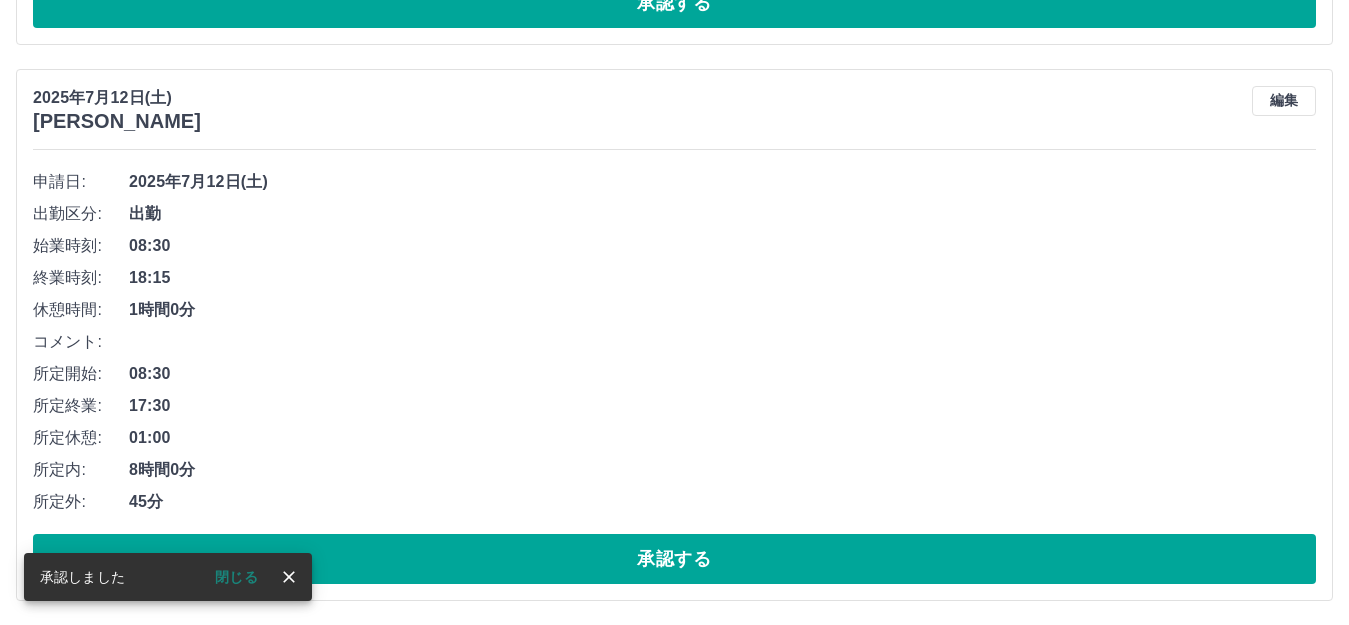 scroll, scrollTop: 2931, scrollLeft: 0, axis: vertical 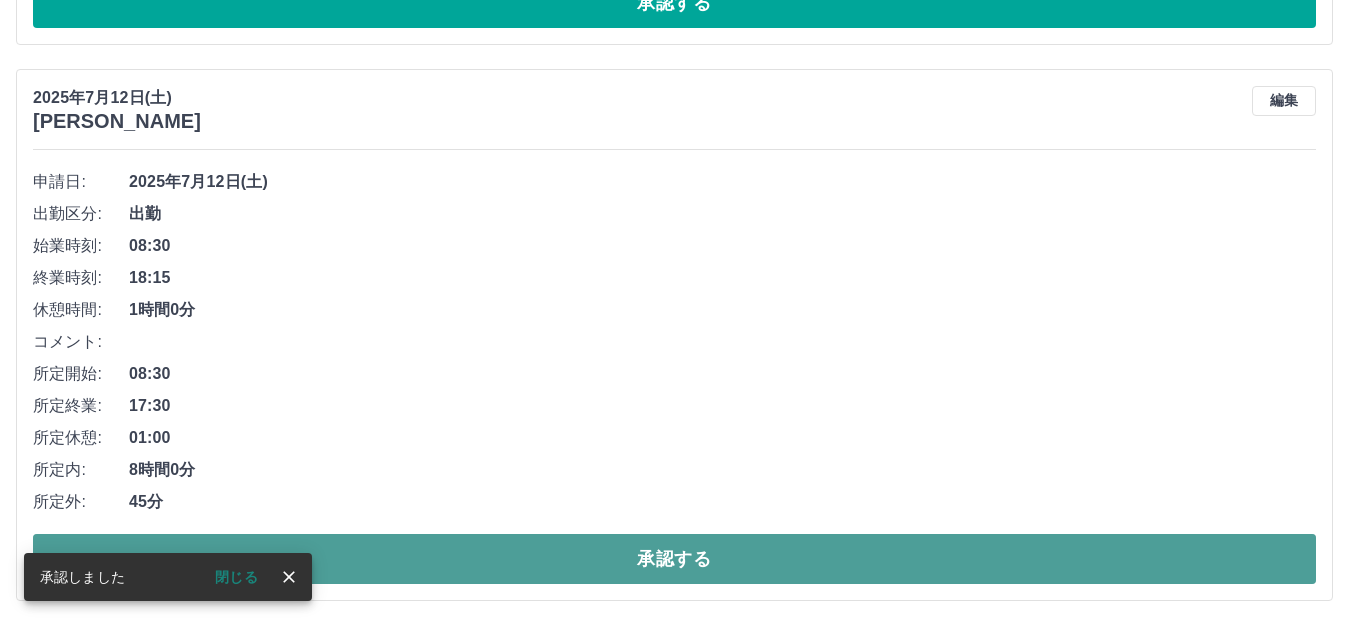 click on "承認する" at bounding box center (674, 559) 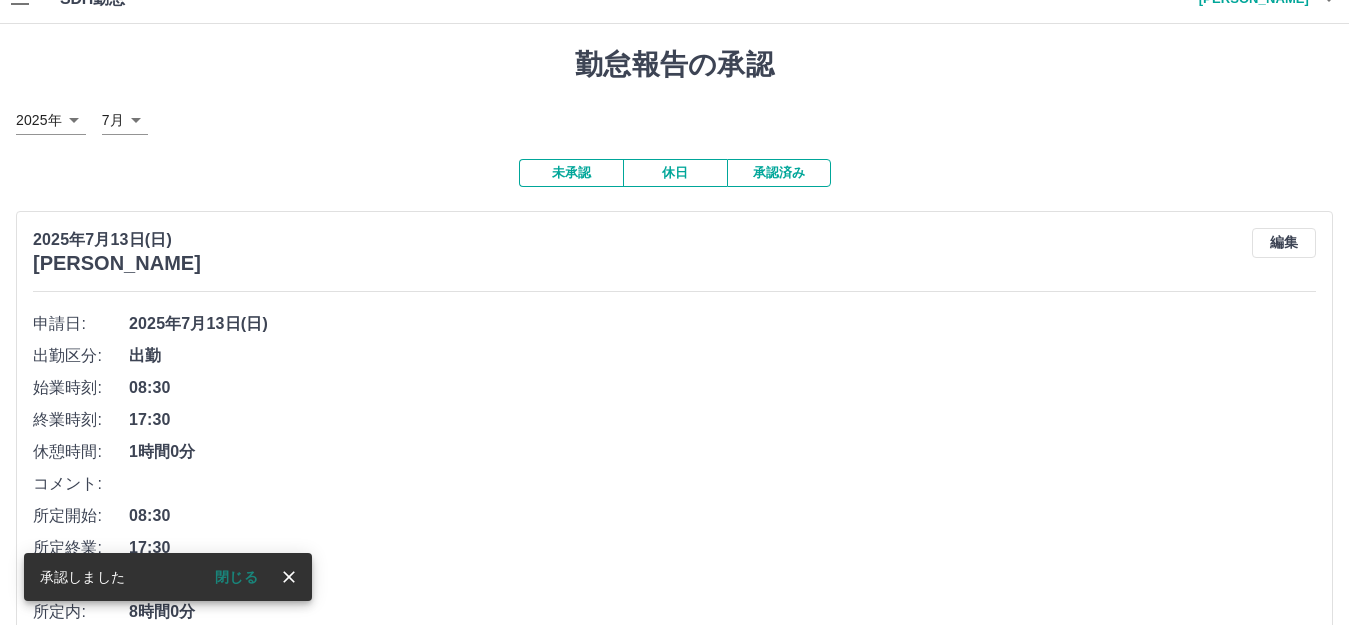 scroll, scrollTop: 0, scrollLeft: 0, axis: both 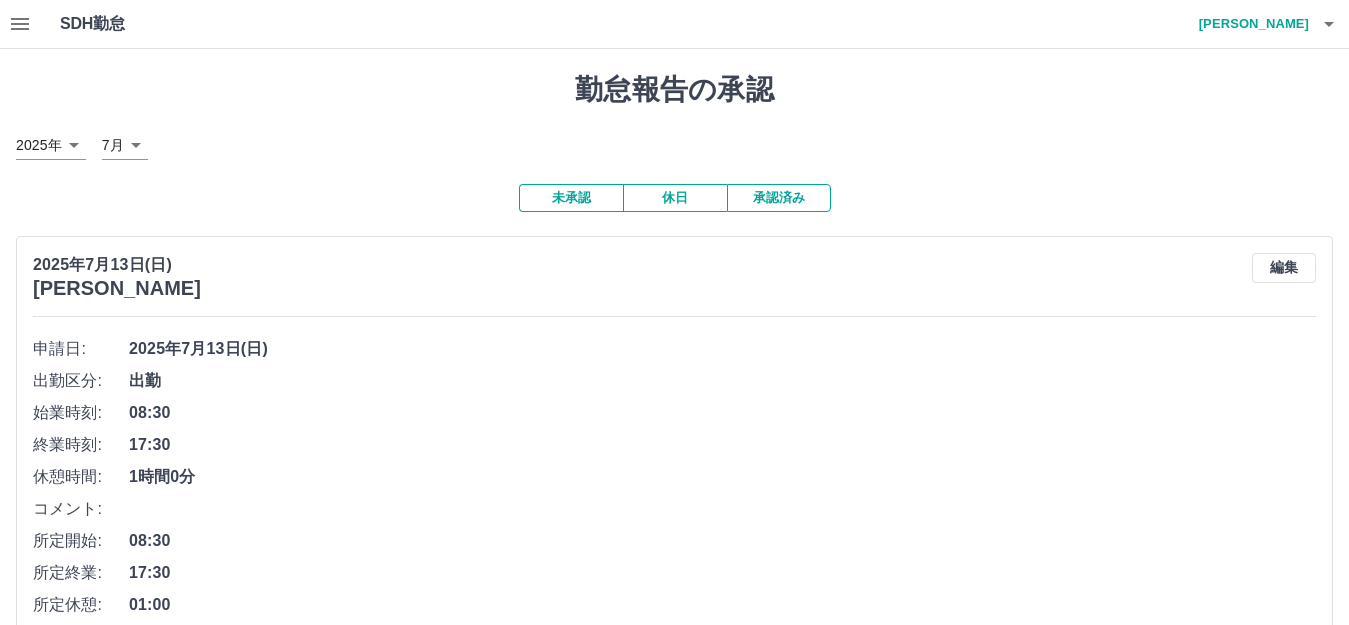 click on "承認済み" at bounding box center [779, 198] 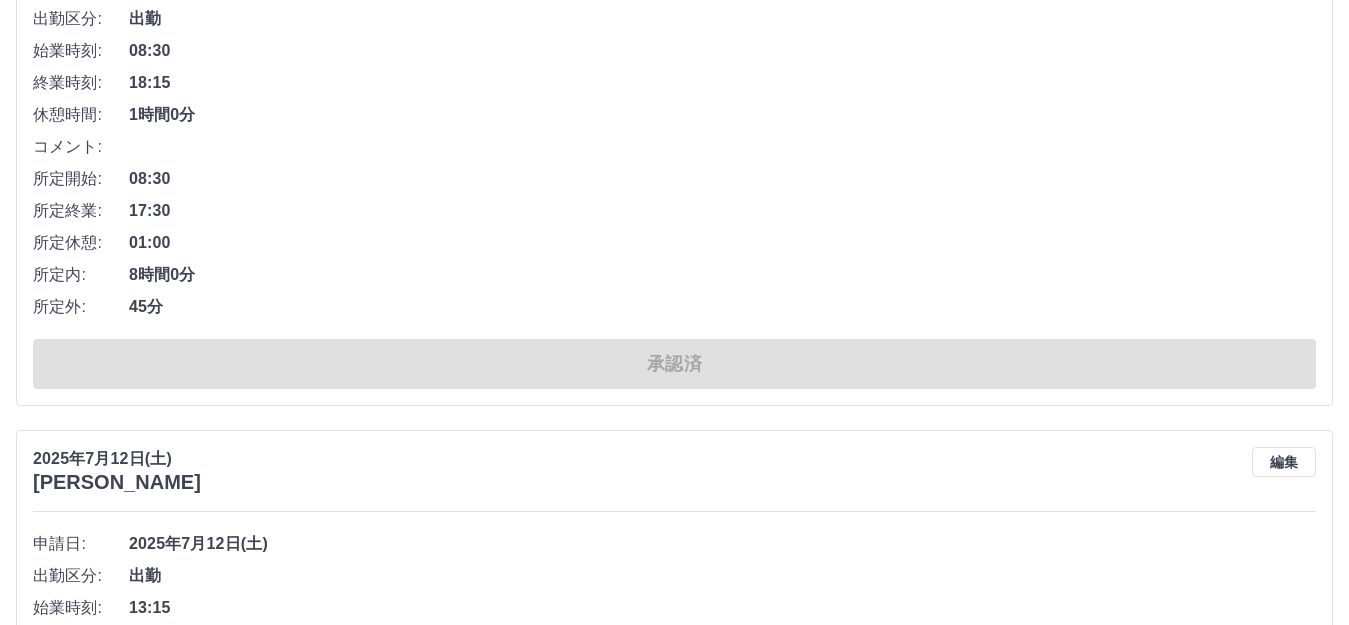 scroll, scrollTop: 1900, scrollLeft: 0, axis: vertical 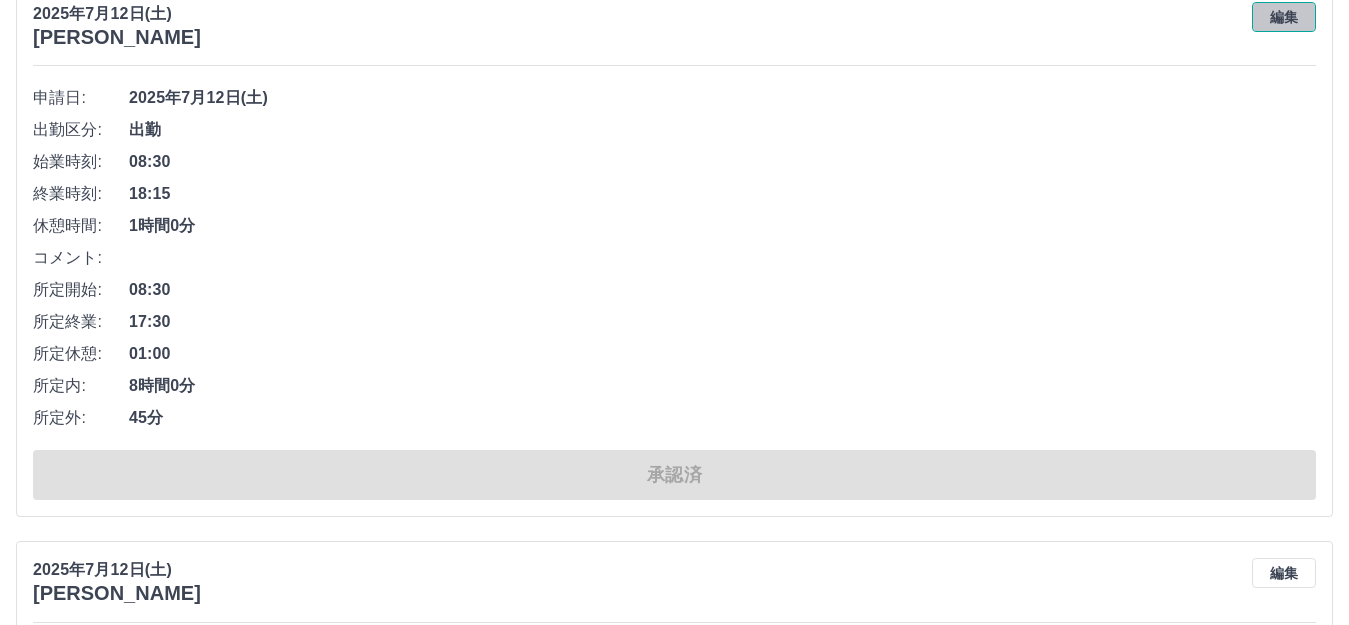 click on "編集" at bounding box center (1284, 17) 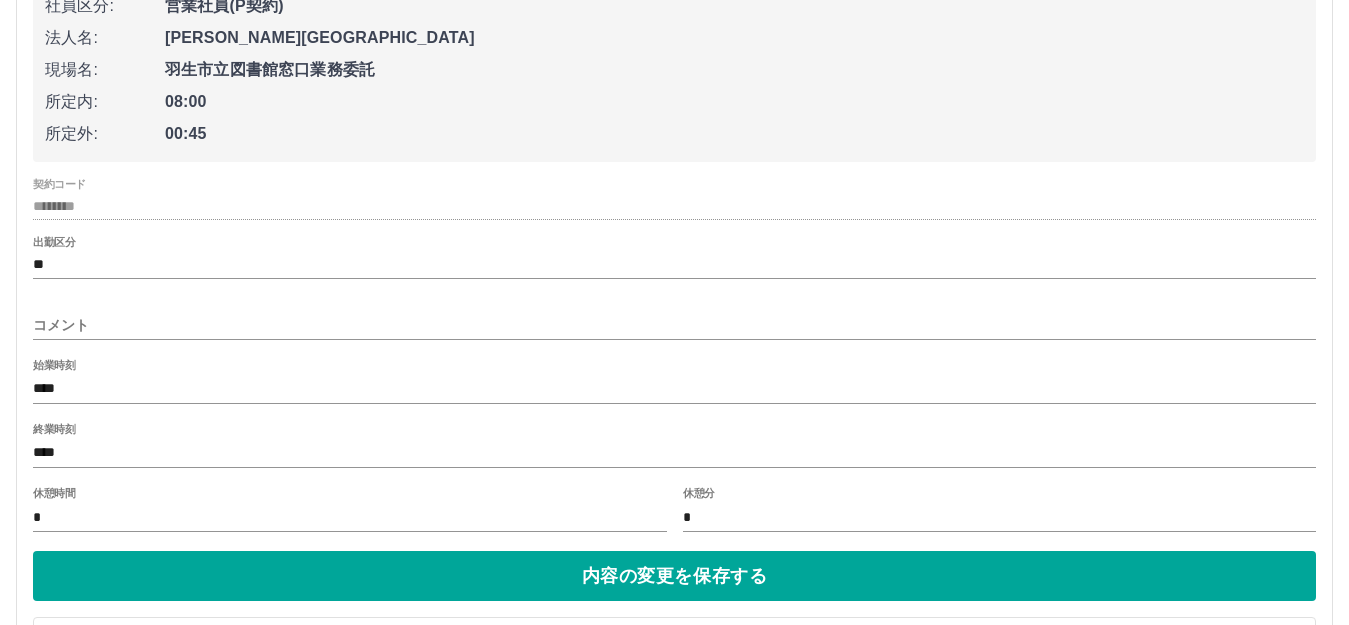 scroll, scrollTop: 2300, scrollLeft: 0, axis: vertical 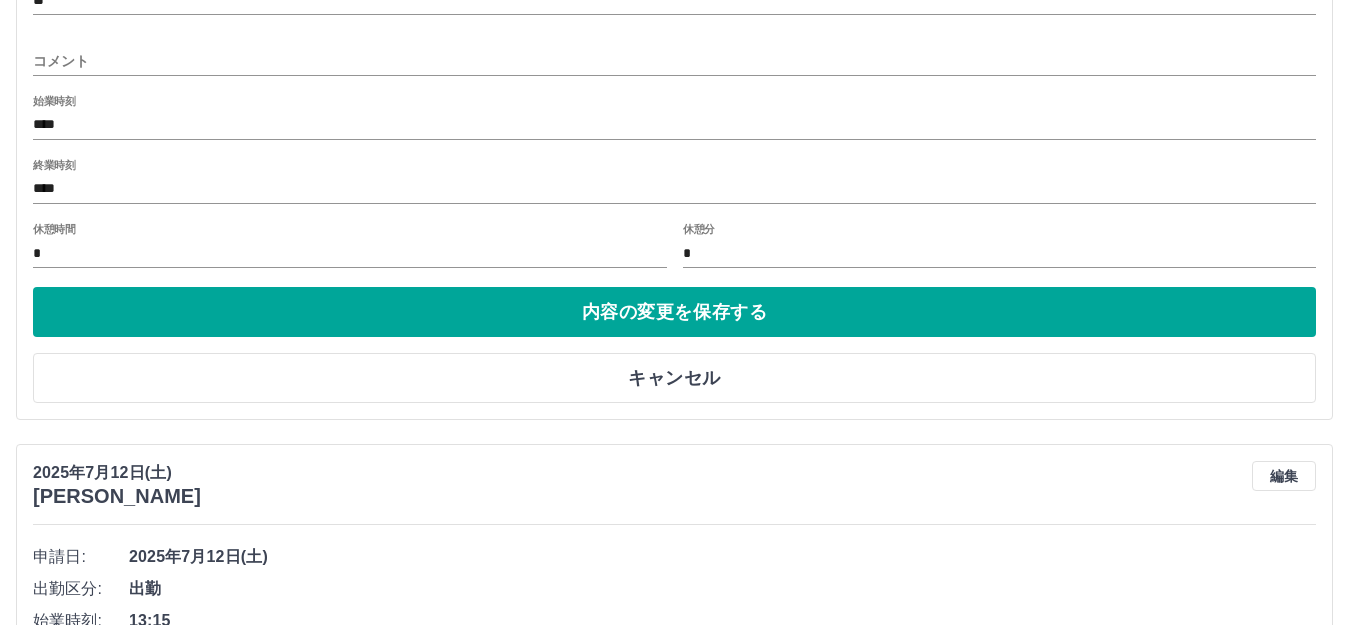 click on "****" at bounding box center (674, 189) 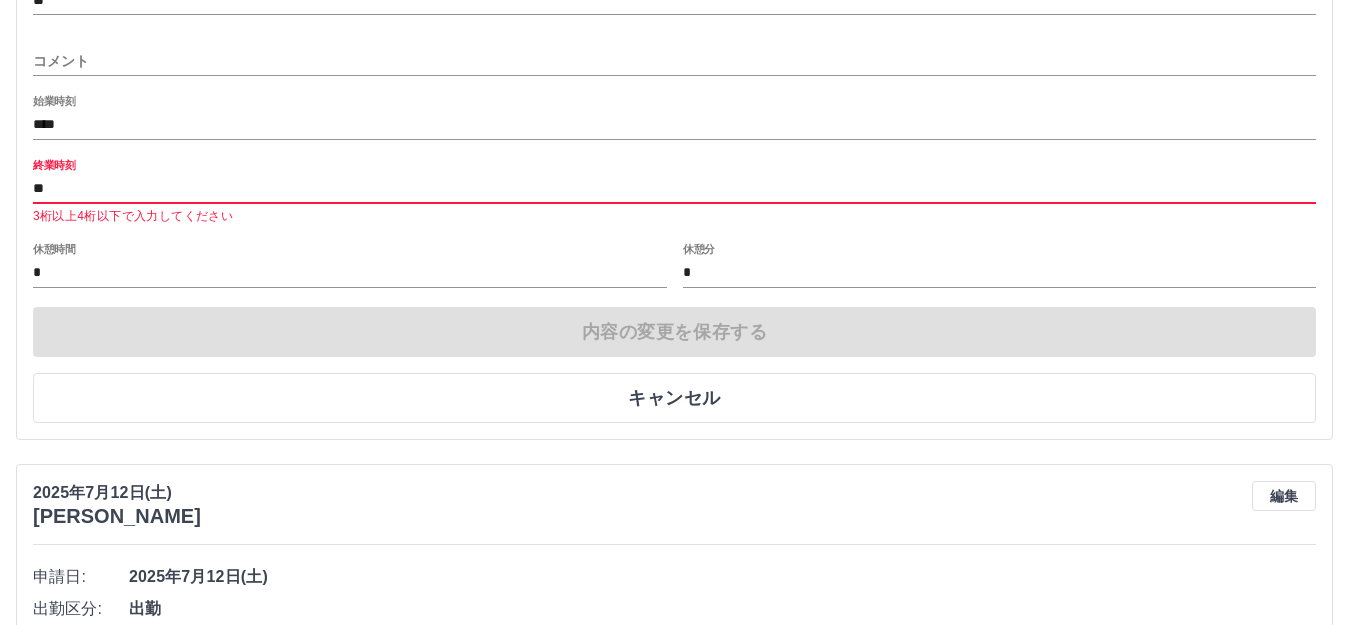 type on "*" 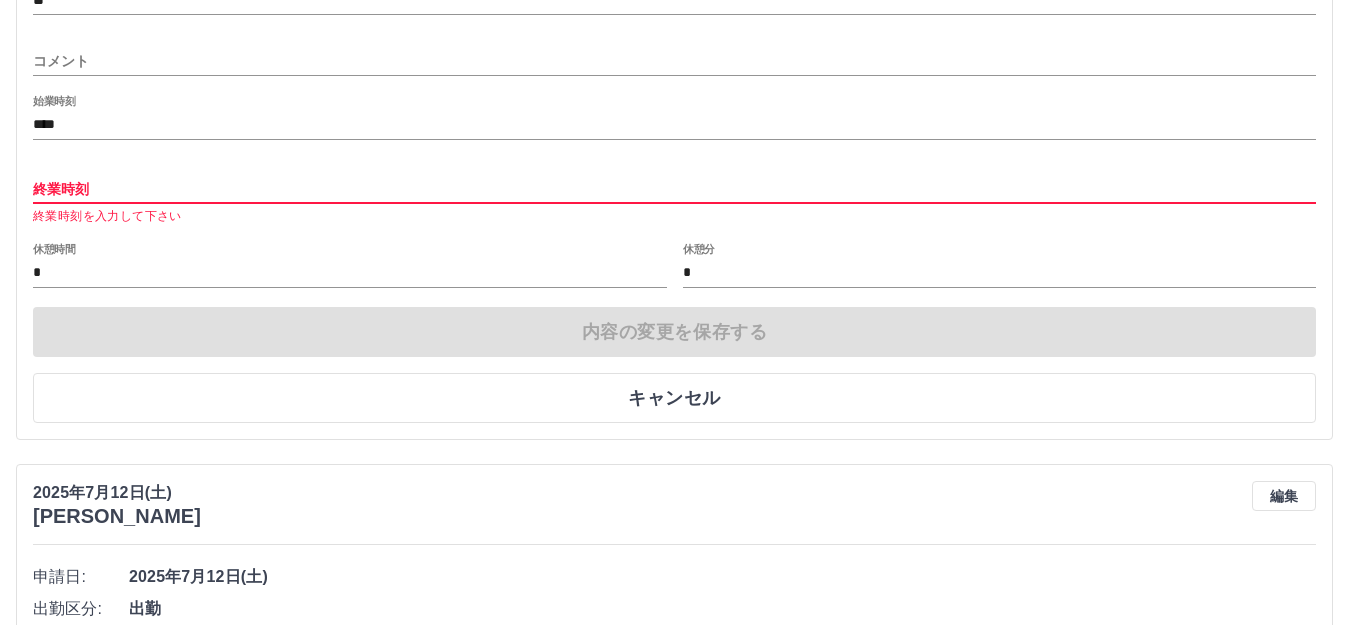 click on "終業時刻" at bounding box center (674, 189) 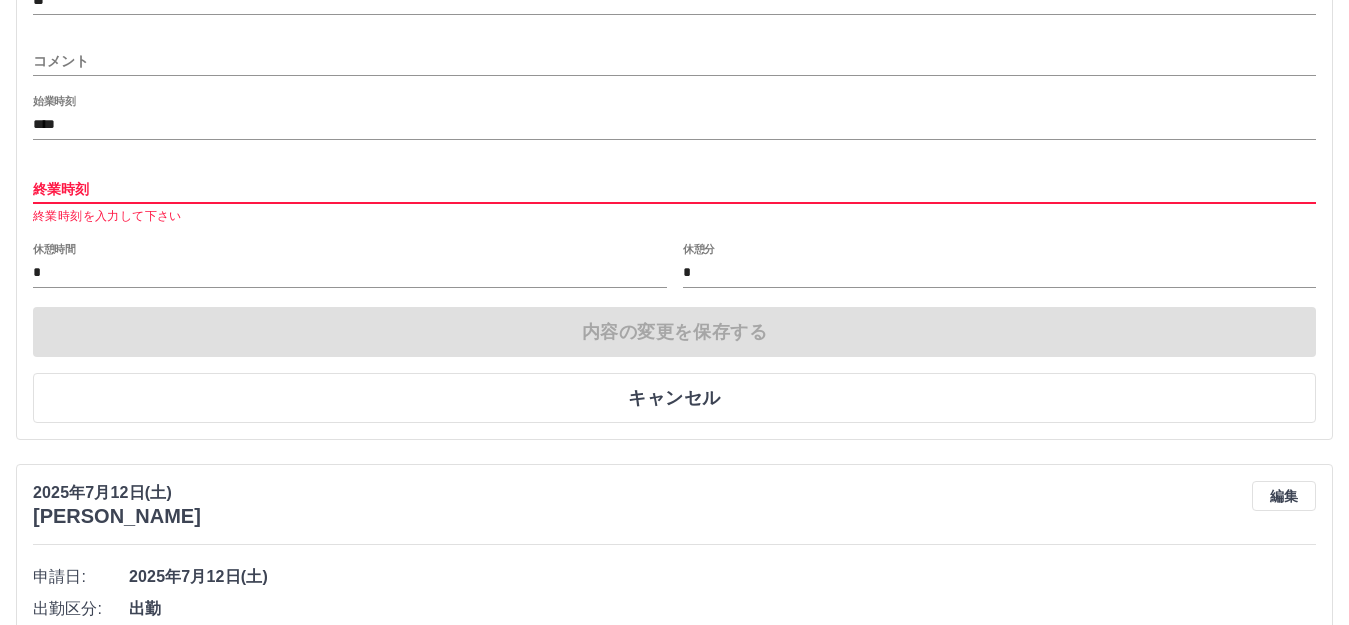 click on "終業時刻" at bounding box center (674, 189) 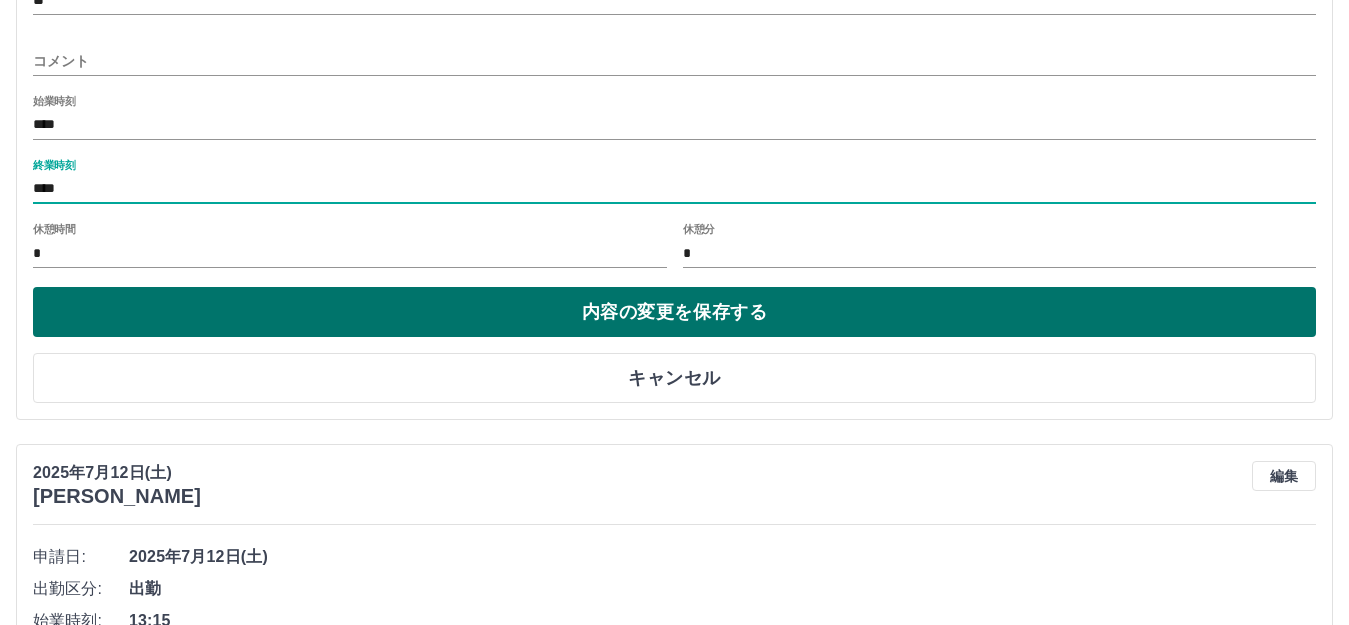 type on "****" 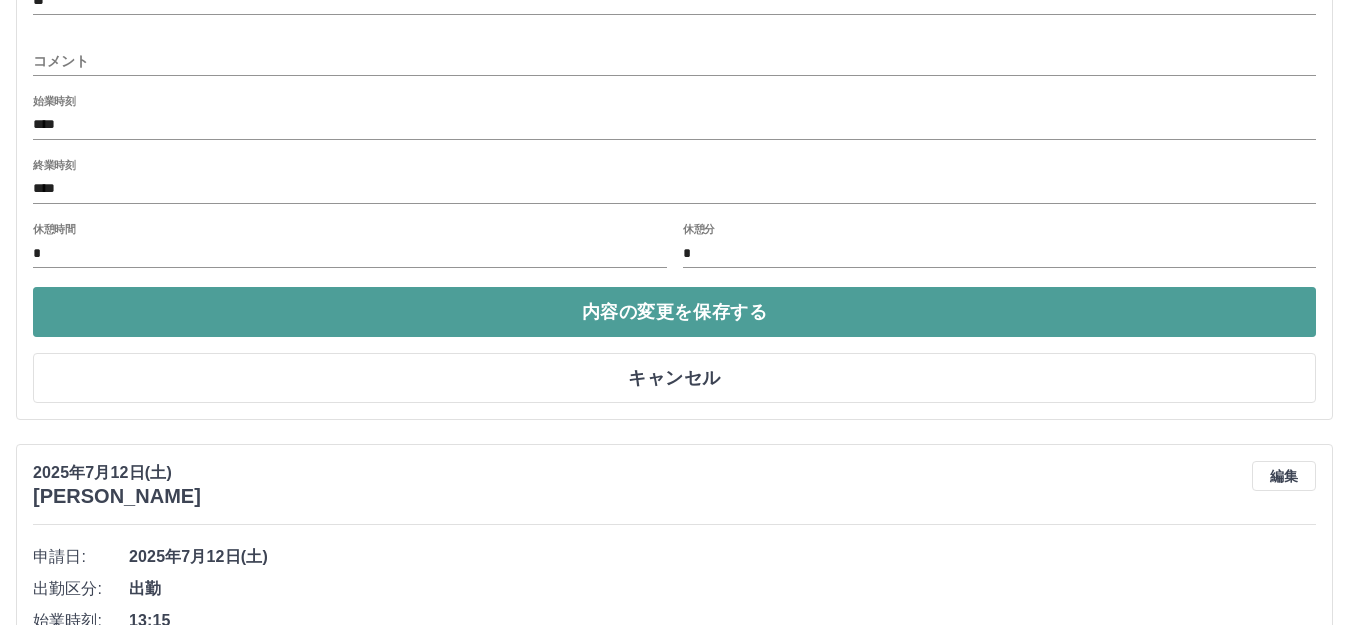click on "内容の変更を保存する" at bounding box center (674, 312) 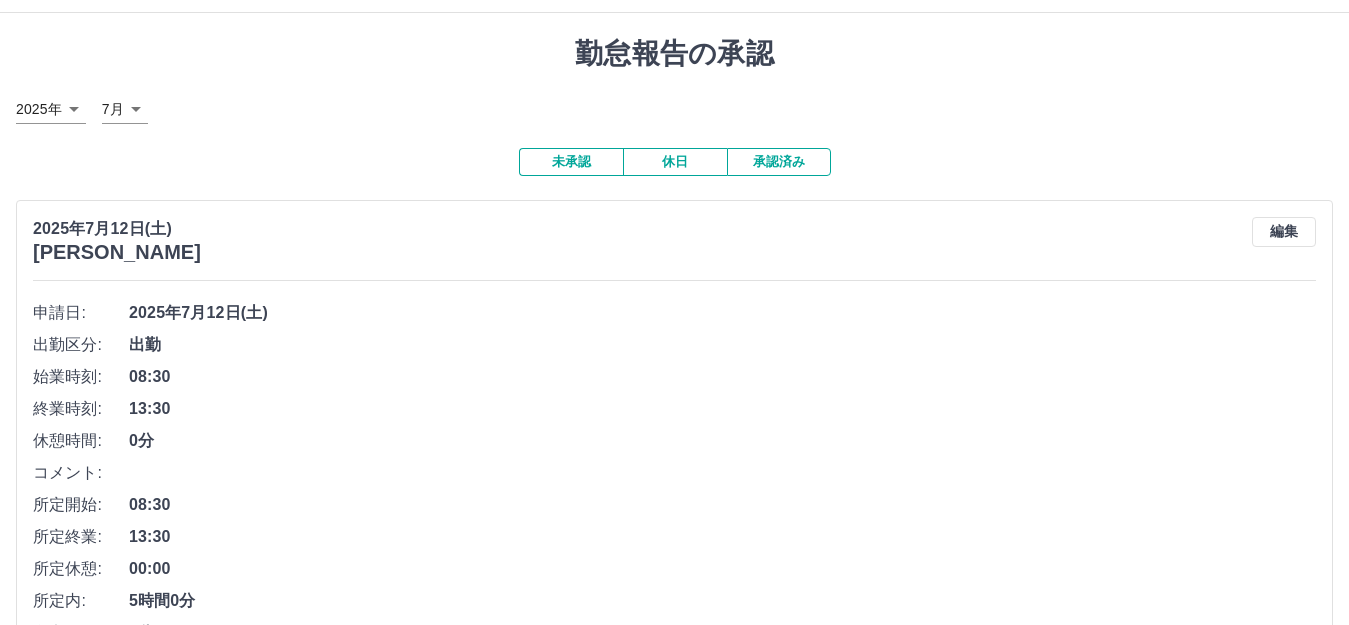 scroll, scrollTop: 0, scrollLeft: 0, axis: both 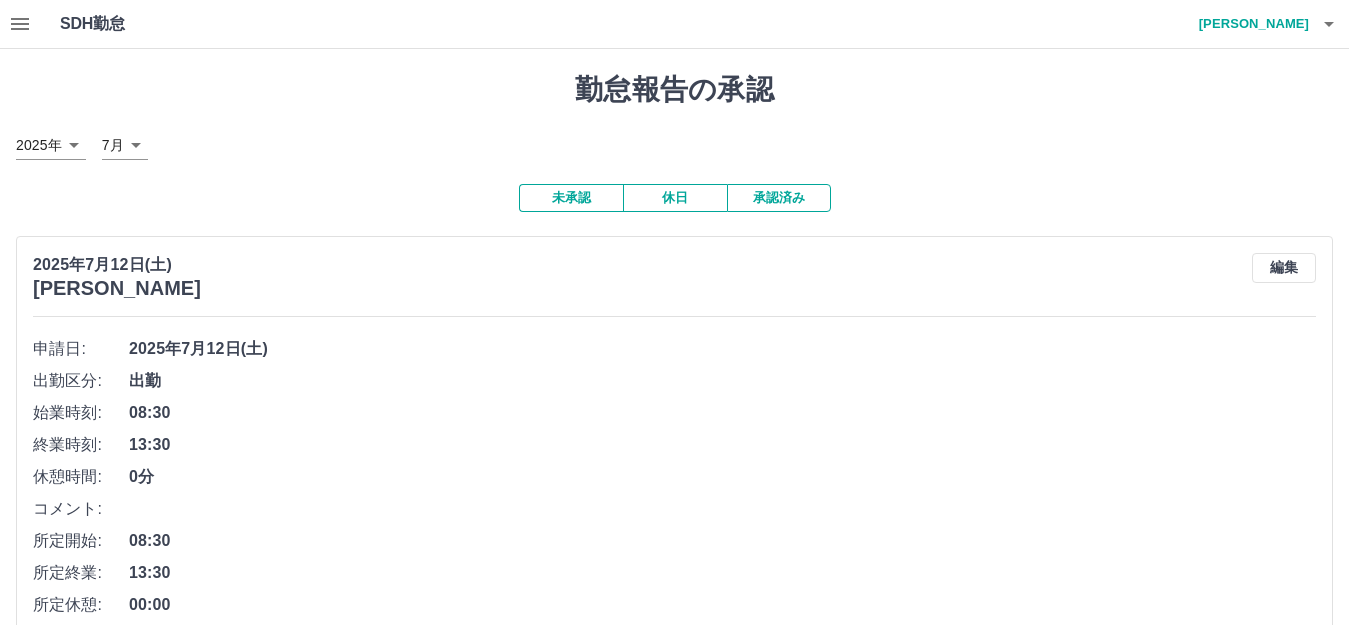 click on "未承認" at bounding box center (571, 198) 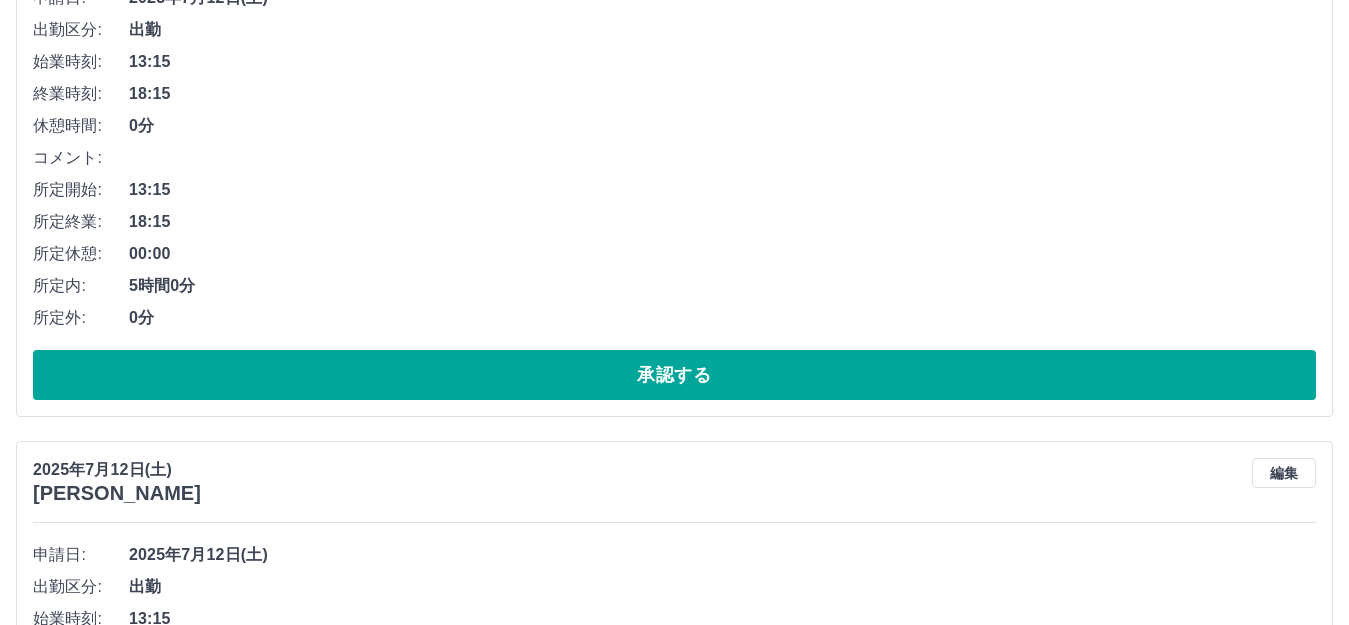 scroll, scrollTop: 2375, scrollLeft: 0, axis: vertical 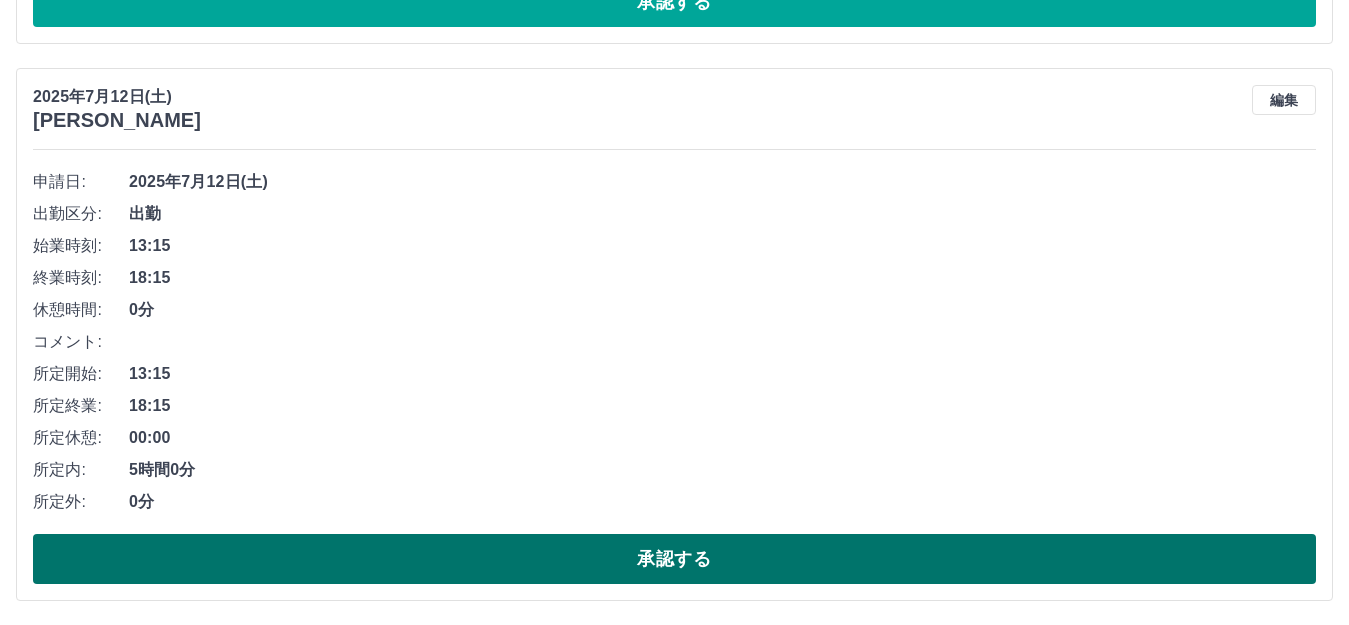 click on "承認する" at bounding box center [674, 559] 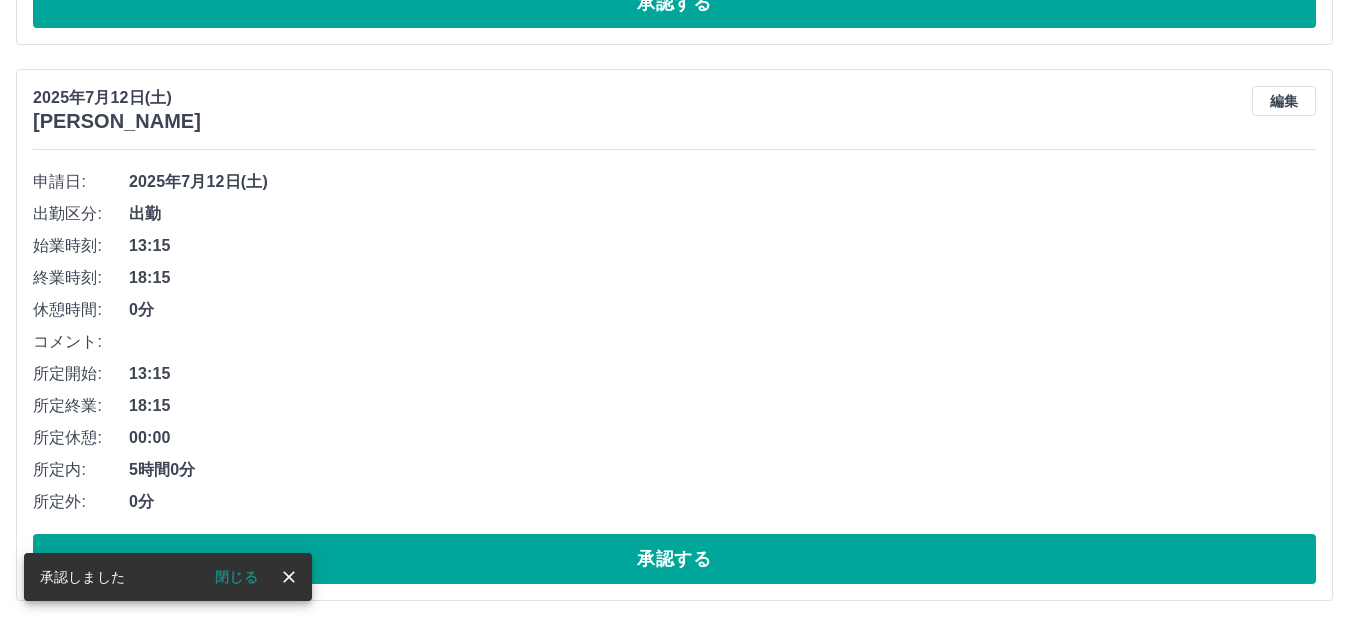 scroll, scrollTop: 1818, scrollLeft: 0, axis: vertical 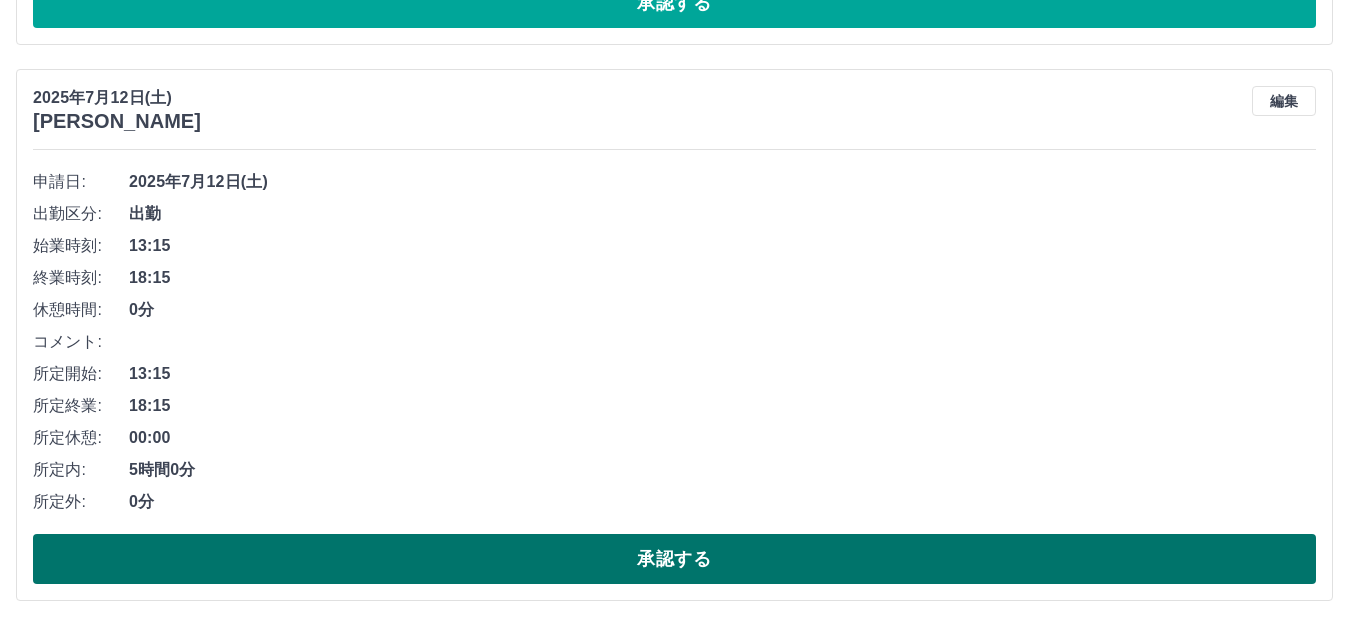 click on "承認する" at bounding box center (674, 559) 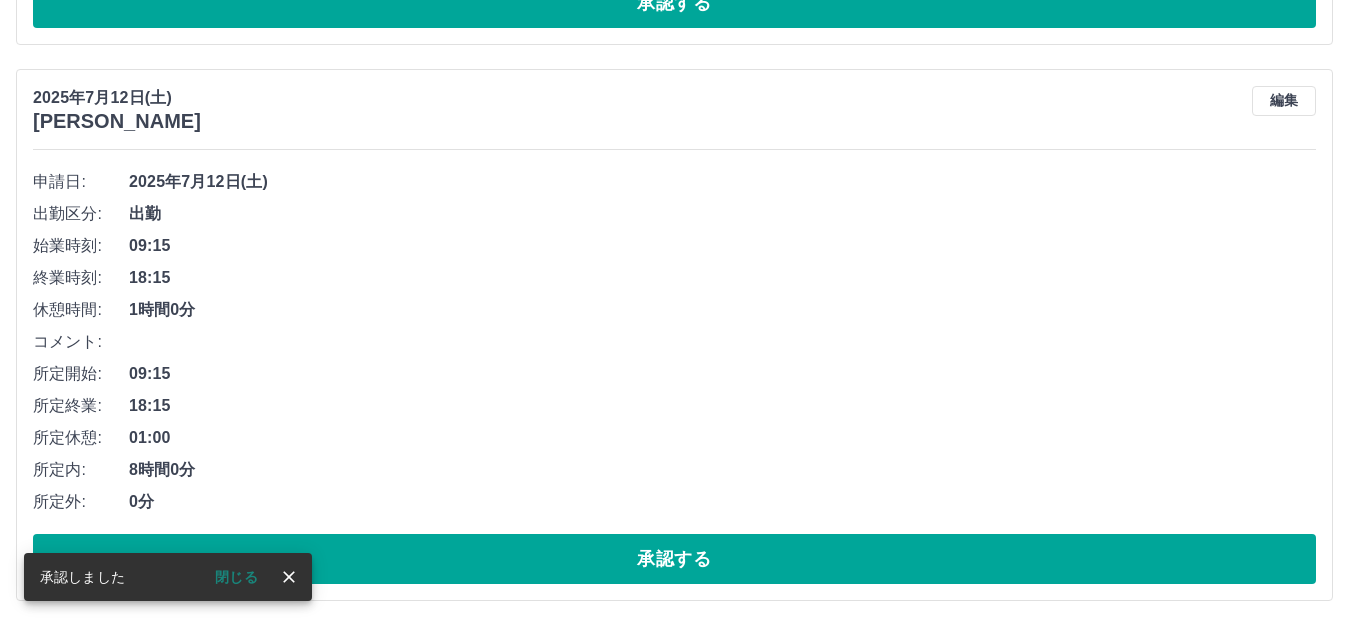 scroll, scrollTop: 1262, scrollLeft: 0, axis: vertical 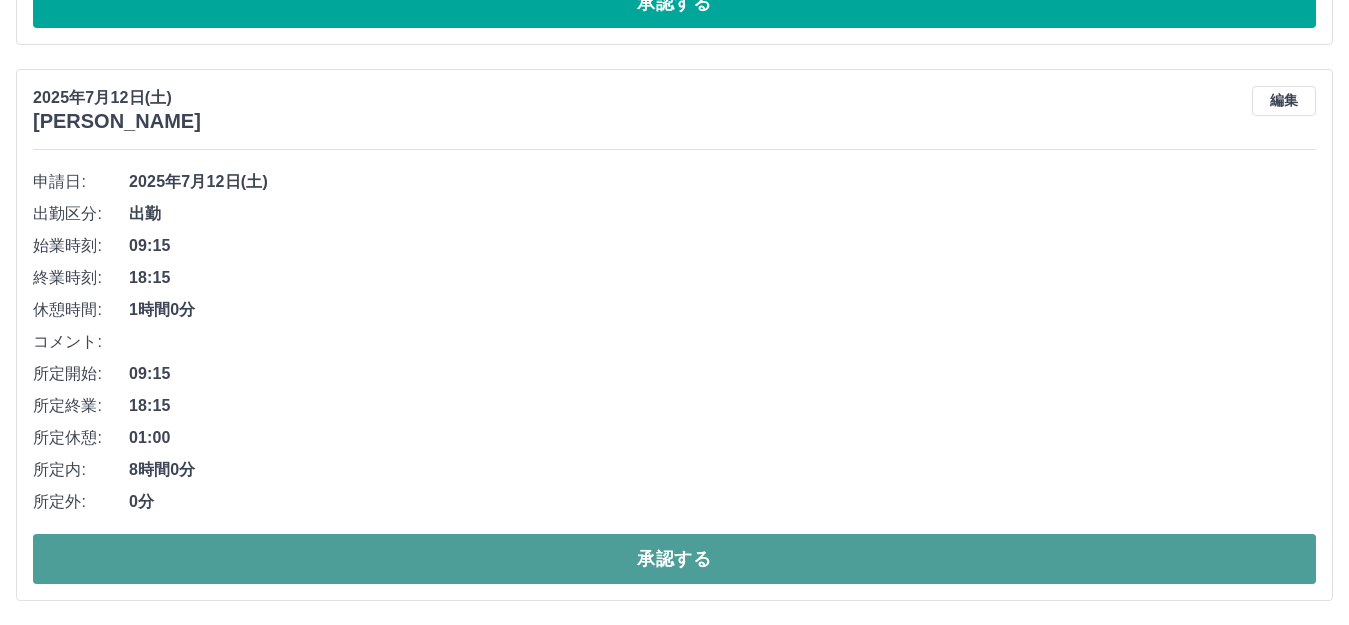 click on "承認する" at bounding box center [674, 559] 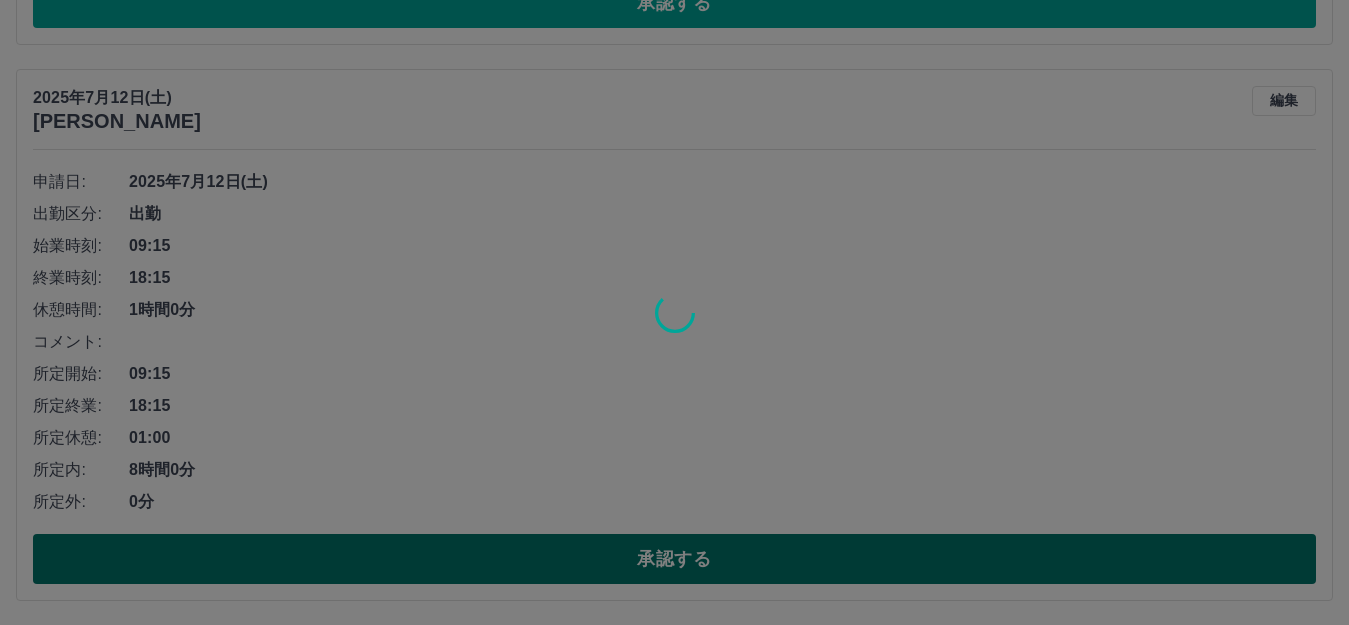 scroll, scrollTop: 706, scrollLeft: 0, axis: vertical 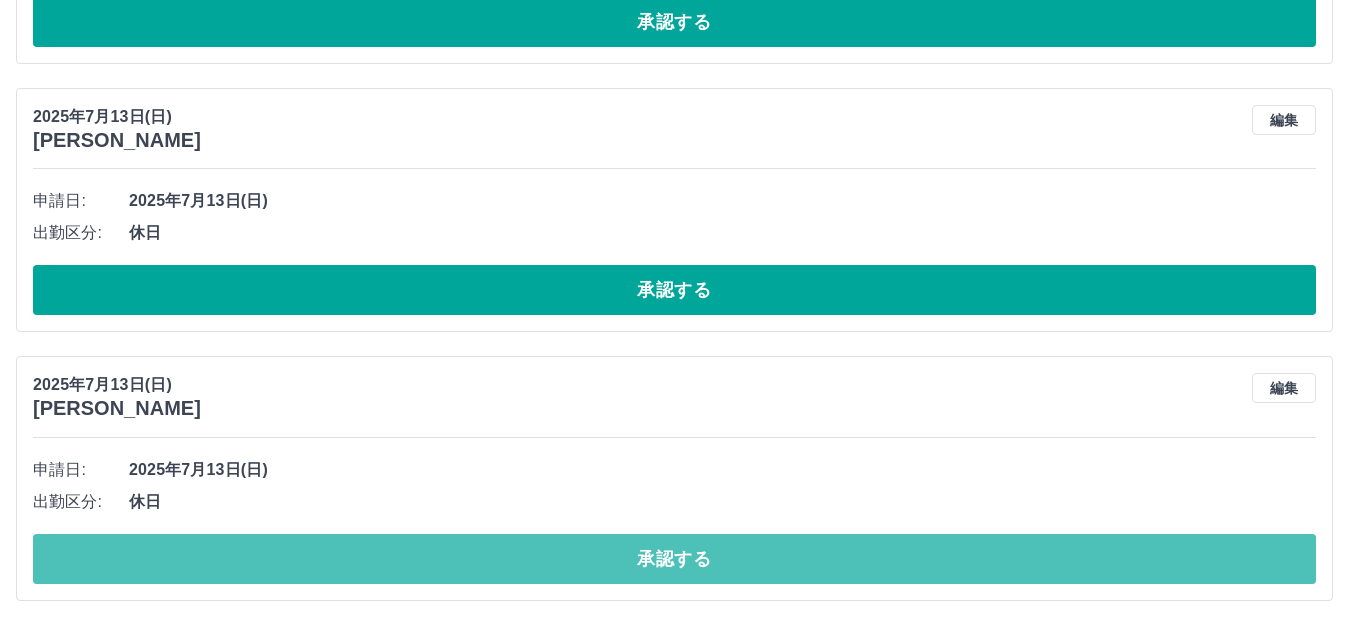 click on "承認する" at bounding box center (674, 559) 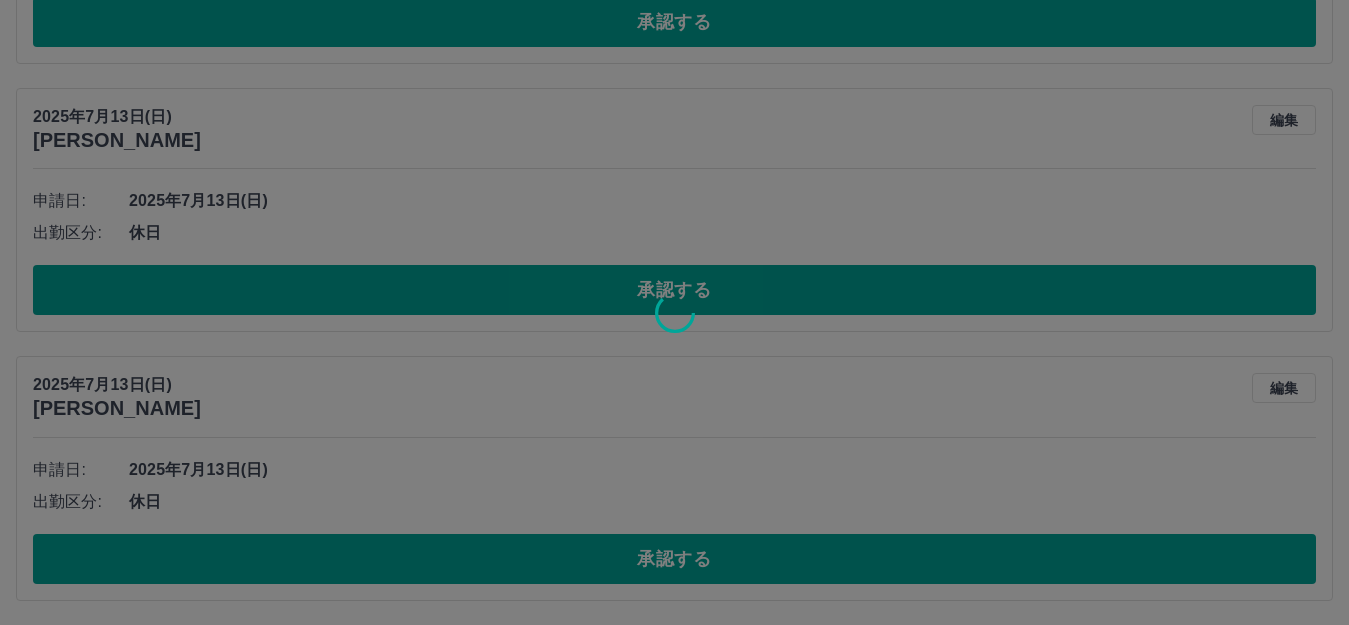 scroll, scrollTop: 437, scrollLeft: 0, axis: vertical 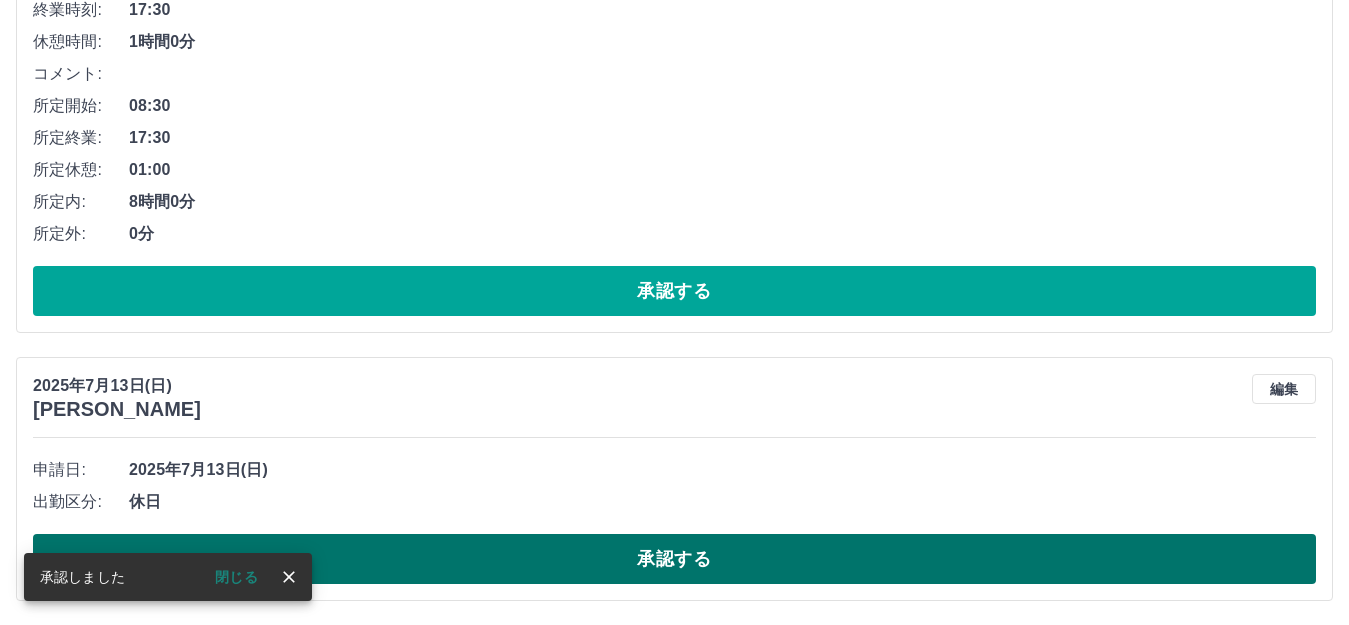 click on "承認する" at bounding box center (674, 559) 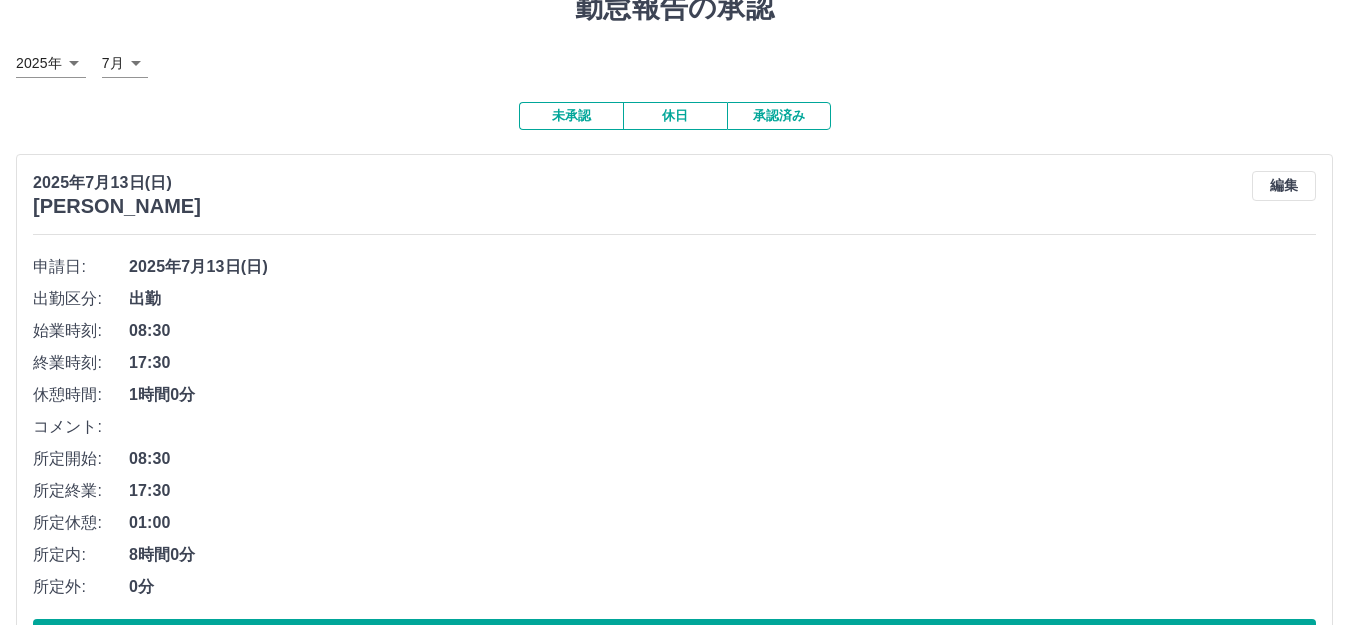 scroll, scrollTop: 0, scrollLeft: 0, axis: both 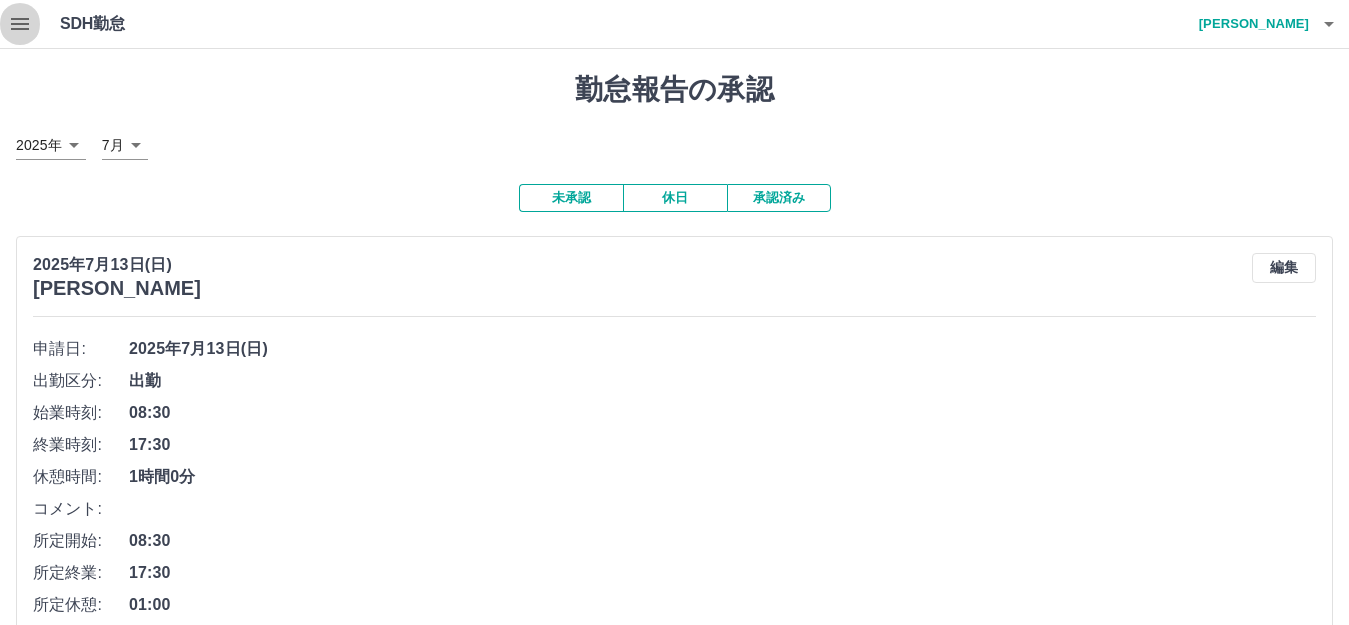 click 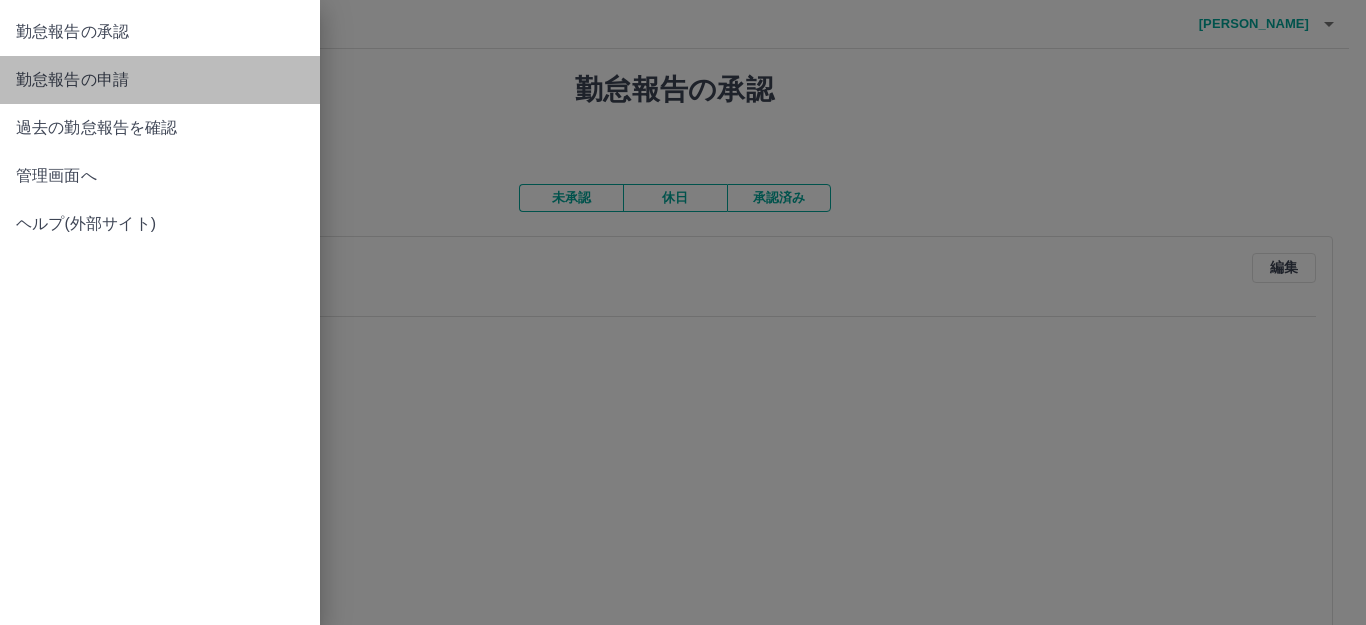 click on "勤怠報告の申請" at bounding box center (160, 80) 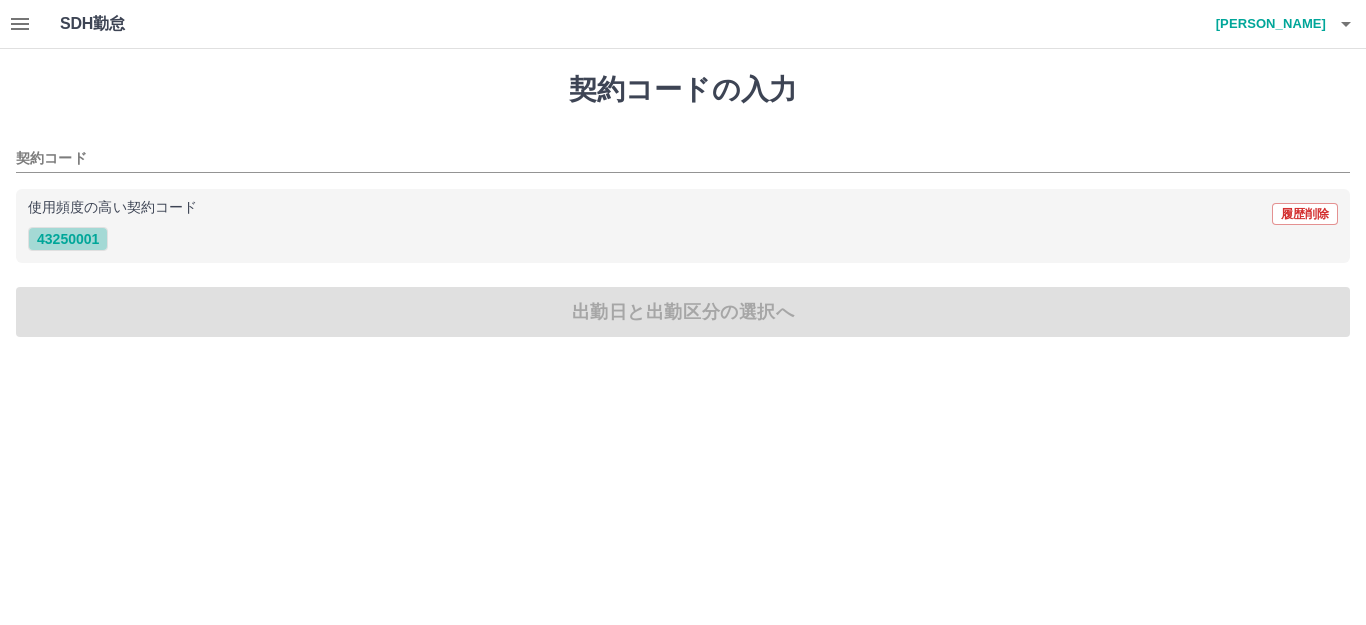 click on "43250001" at bounding box center (68, 239) 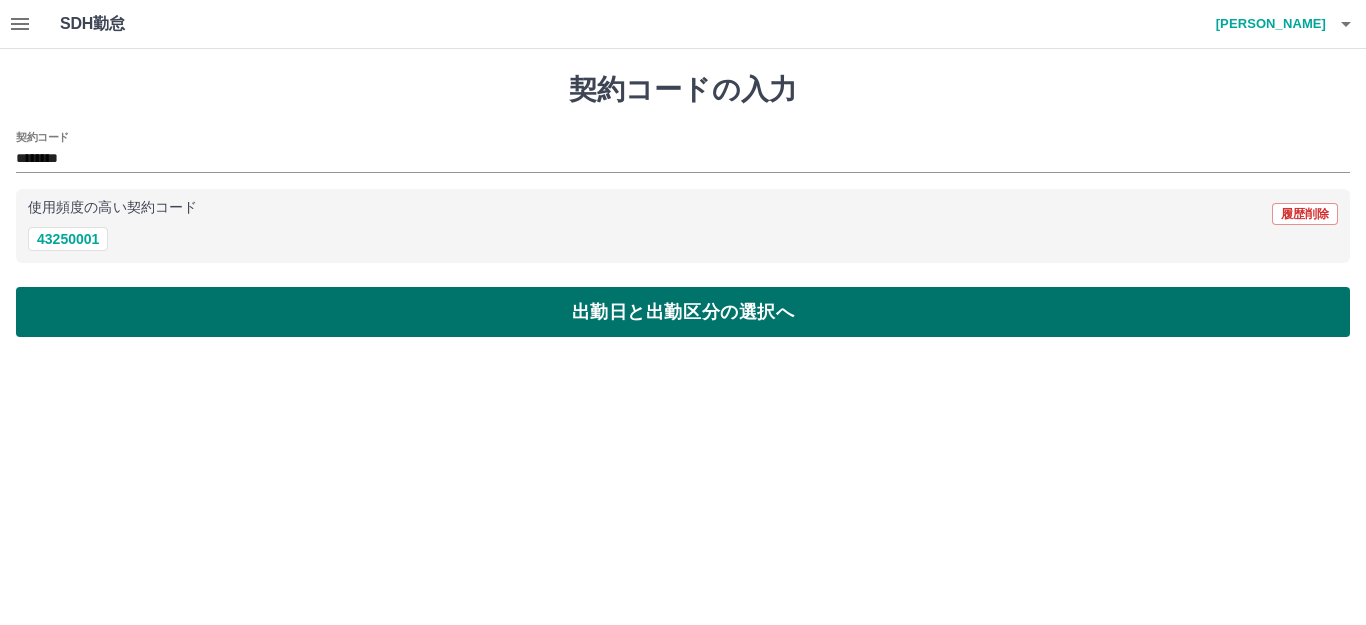 click on "出勤日と出勤区分の選択へ" at bounding box center [683, 312] 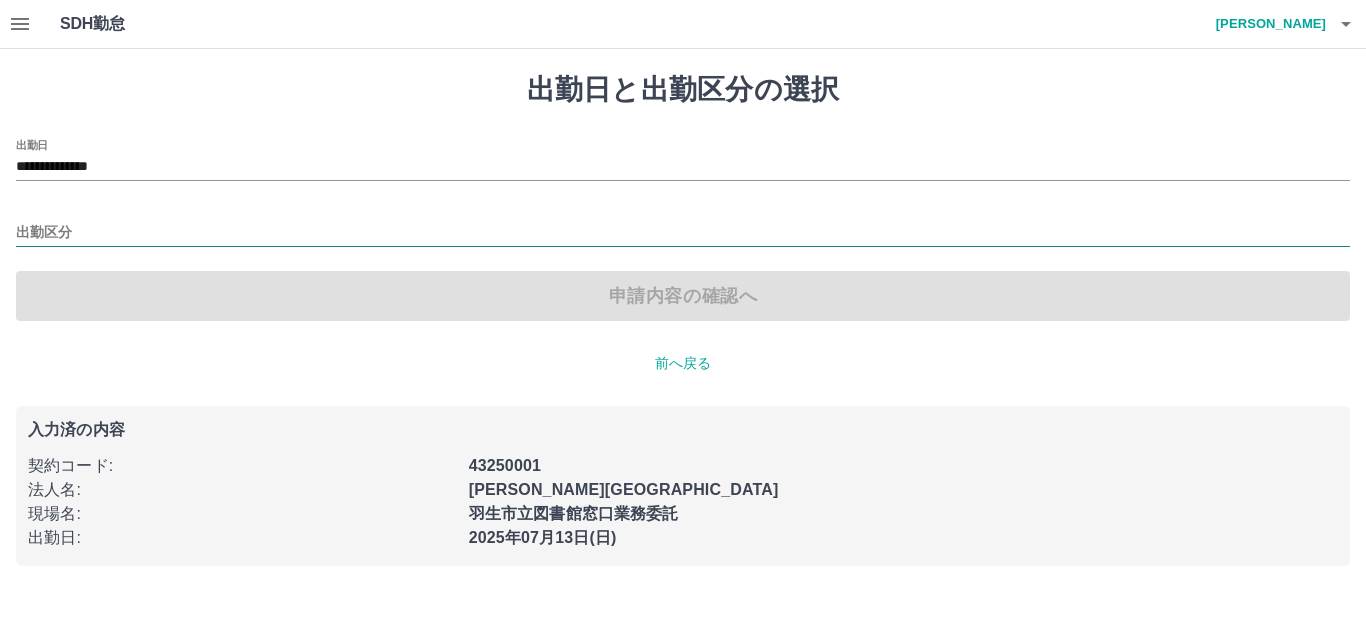 click on "出勤区分" at bounding box center [683, 233] 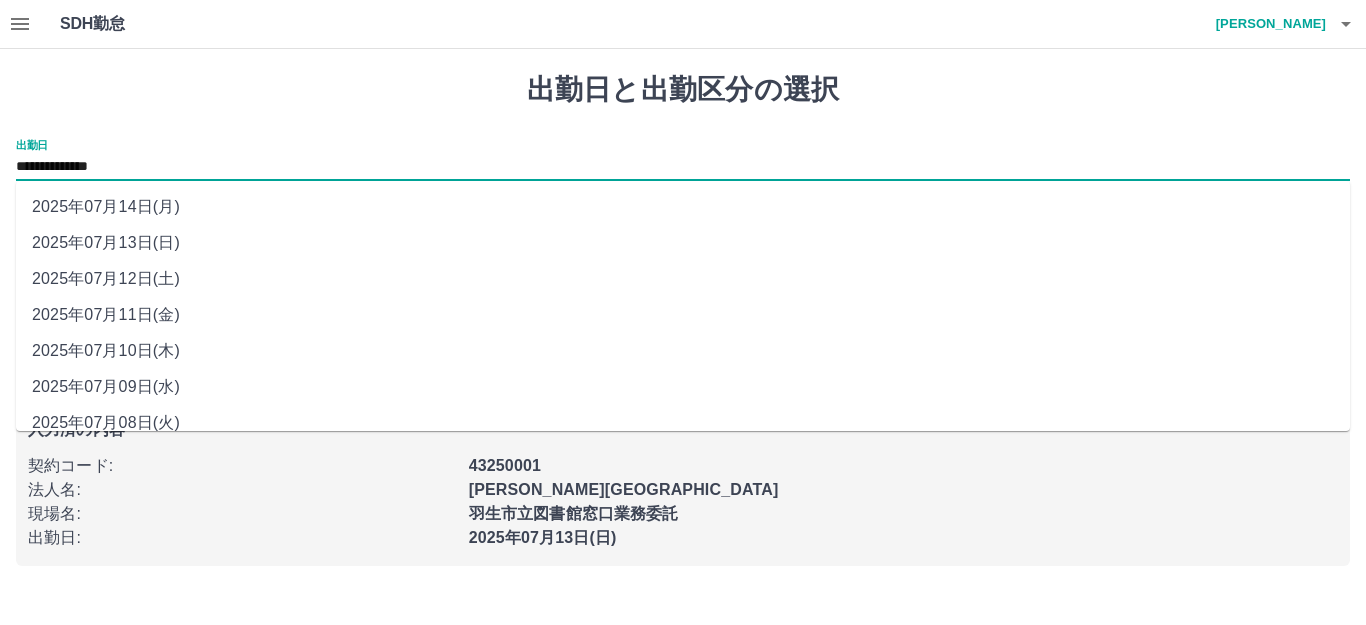 click on "**********" at bounding box center [683, 167] 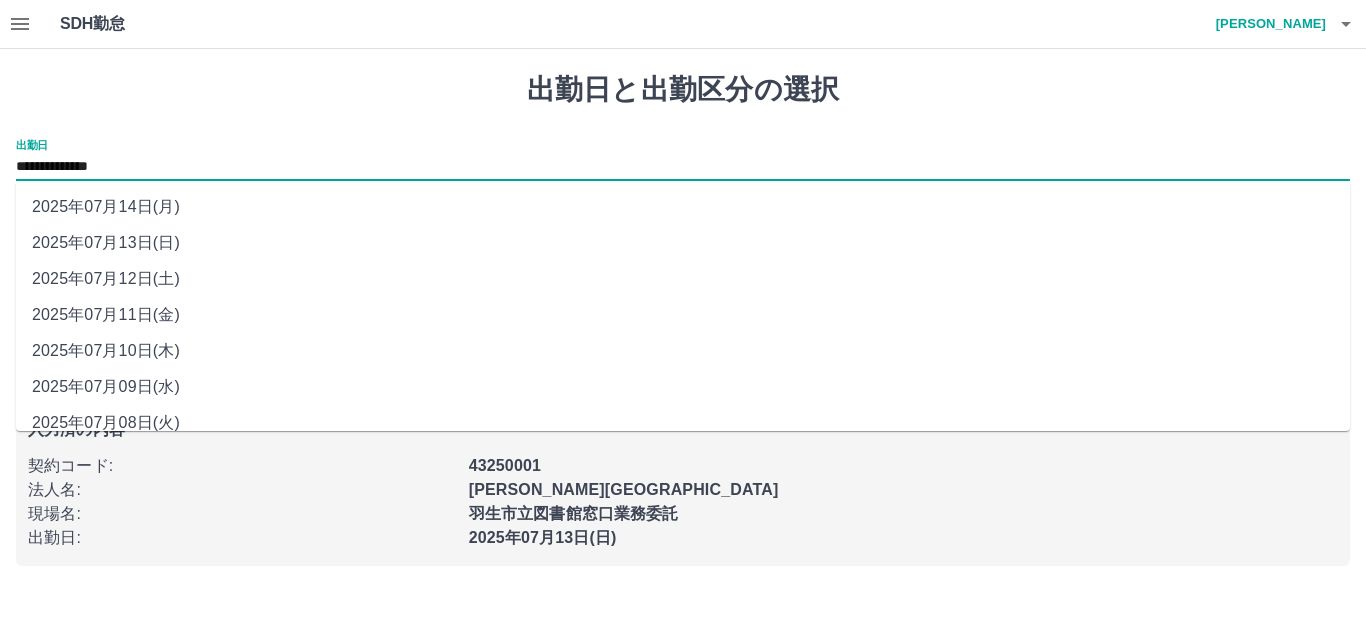 click on "2025年07月14日(月)" at bounding box center (683, 207) 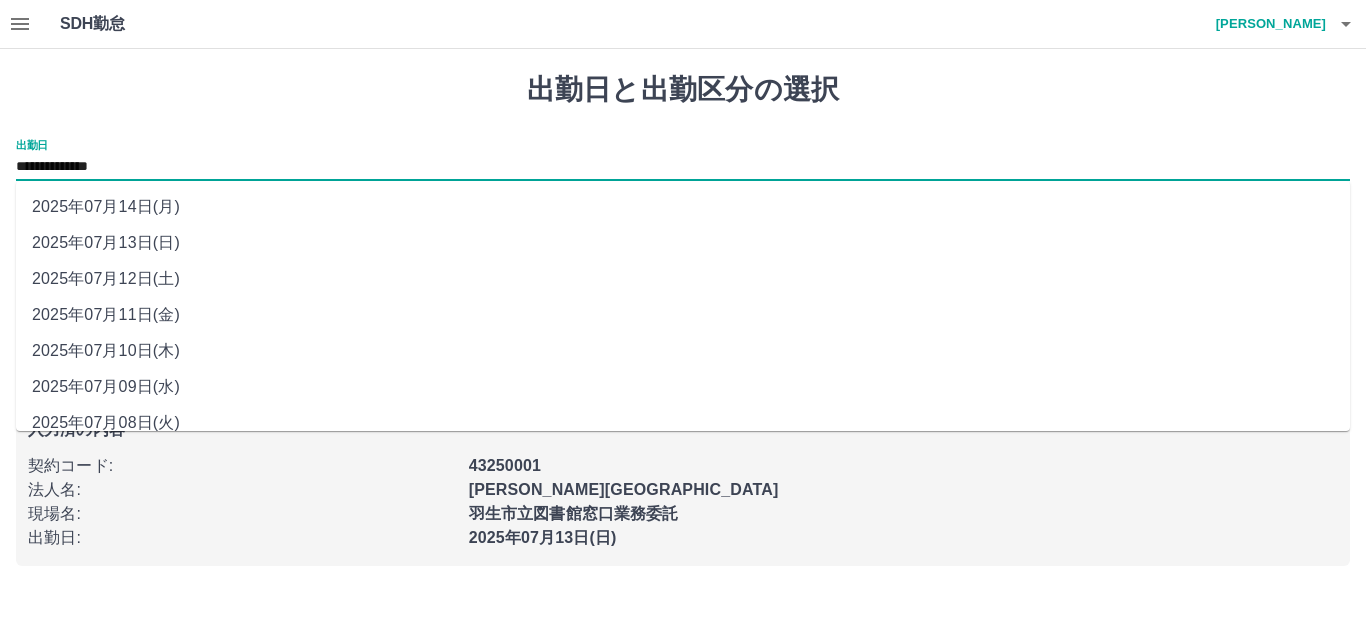 type on "**********" 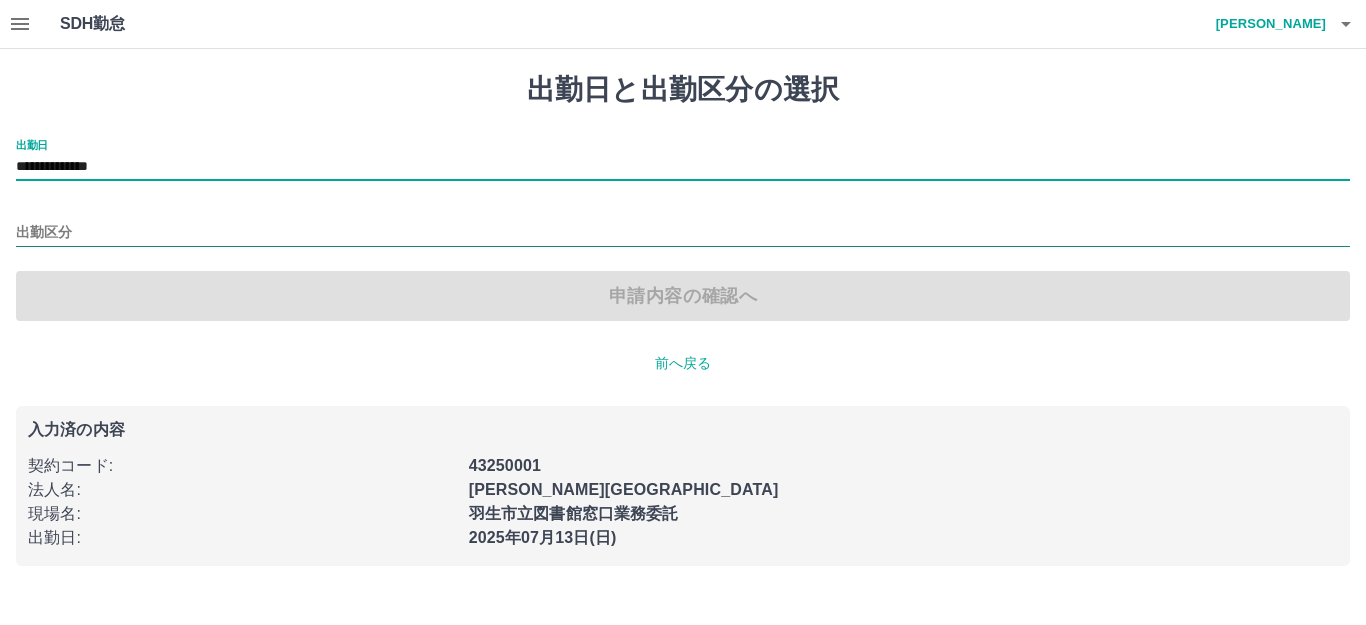 click on "出勤区分" at bounding box center [683, 233] 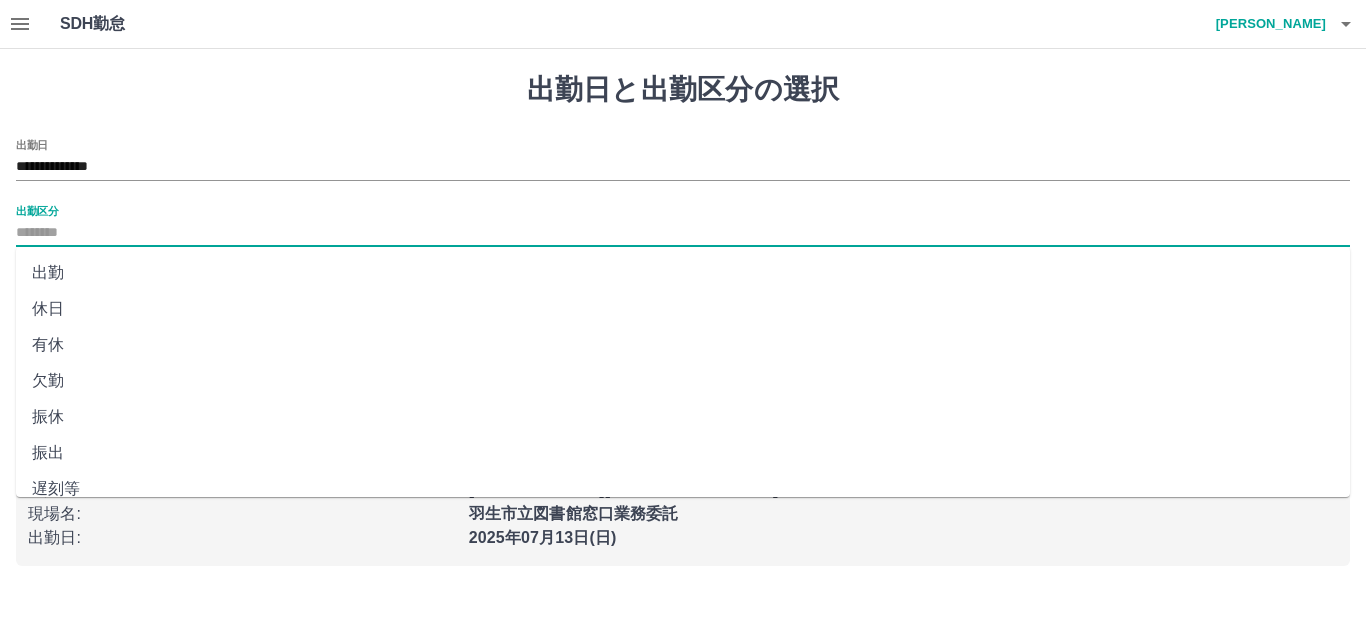 click on "有休" at bounding box center (683, 345) 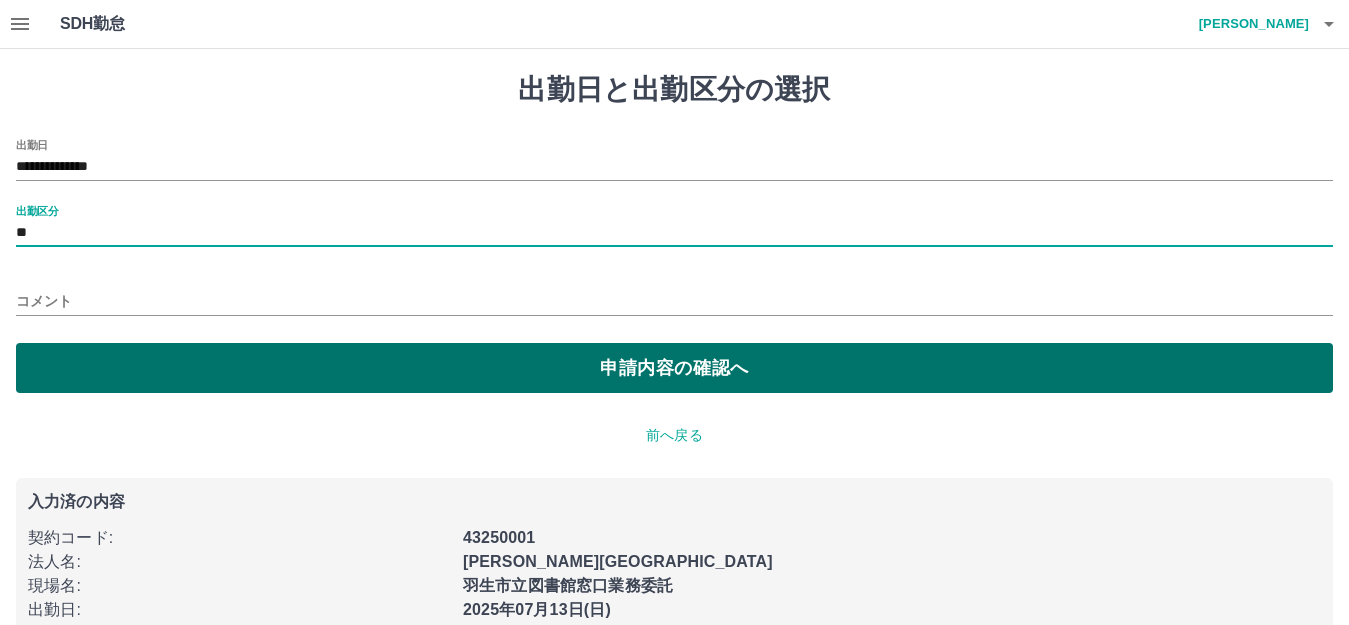click on "申請内容の確認へ" at bounding box center (674, 368) 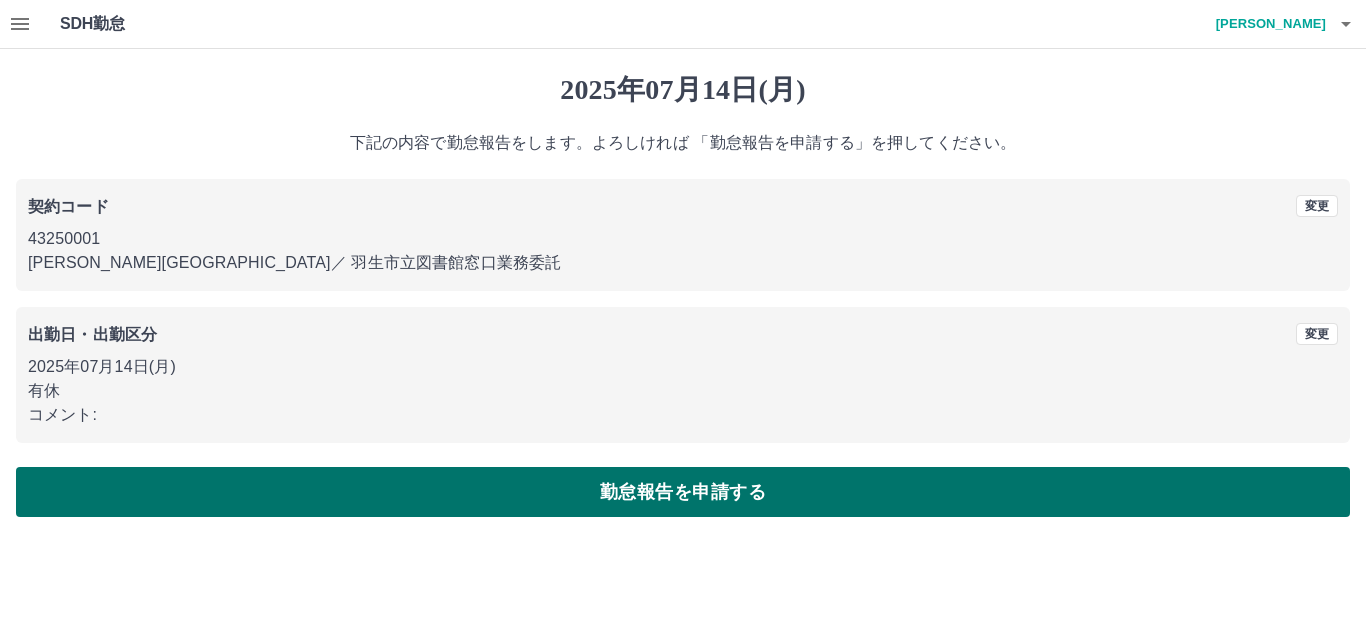 click on "勤怠報告を申請する" at bounding box center [683, 492] 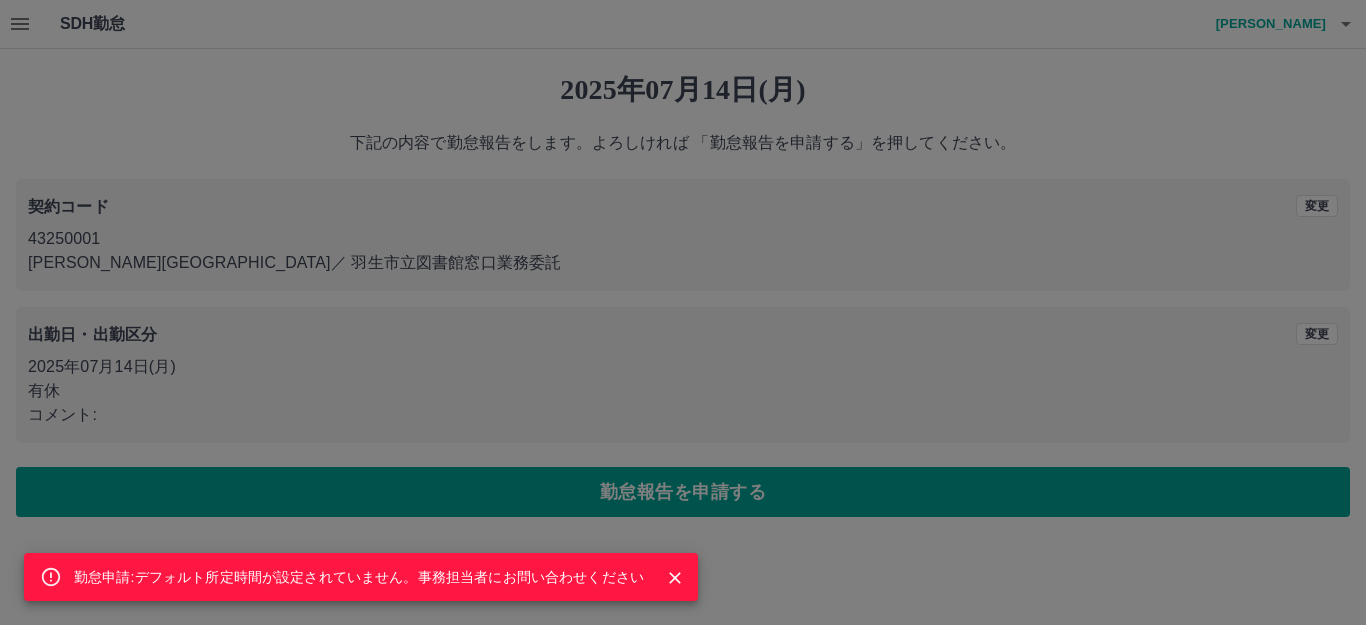 click on "勤怠申請:デフォルト所定時間が設定されていません。事務担当者にお問い合わせください" at bounding box center [683, 312] 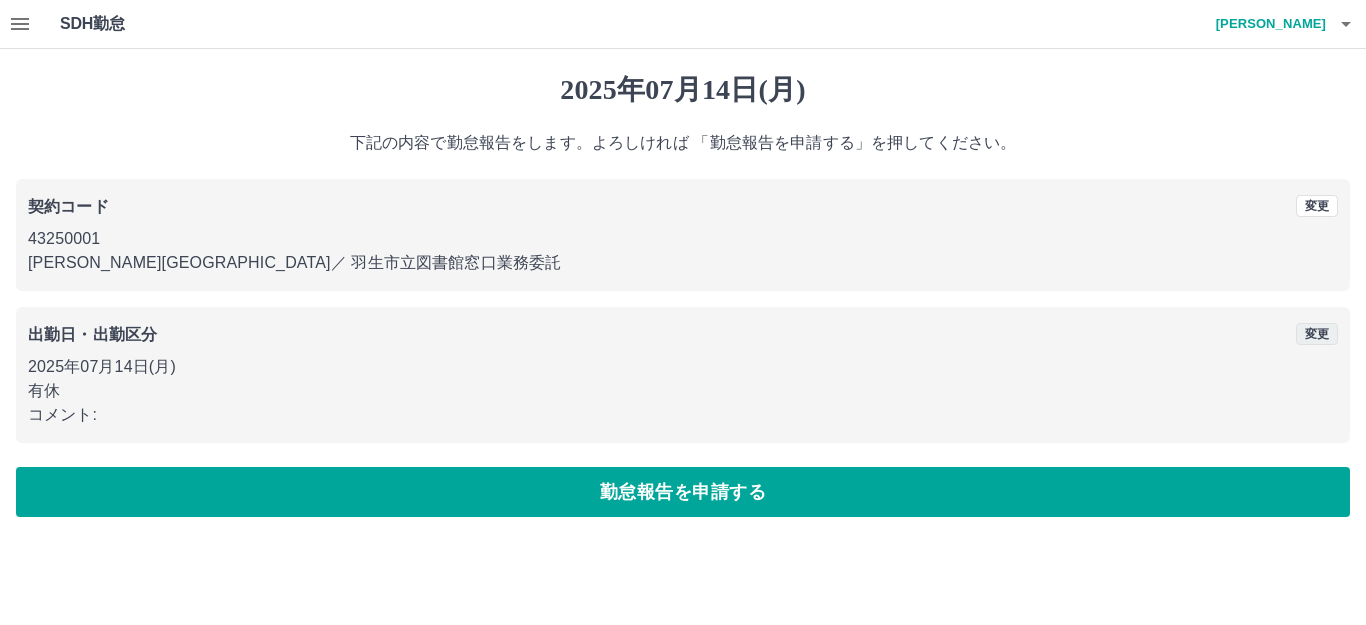 click on "変更" at bounding box center [1317, 334] 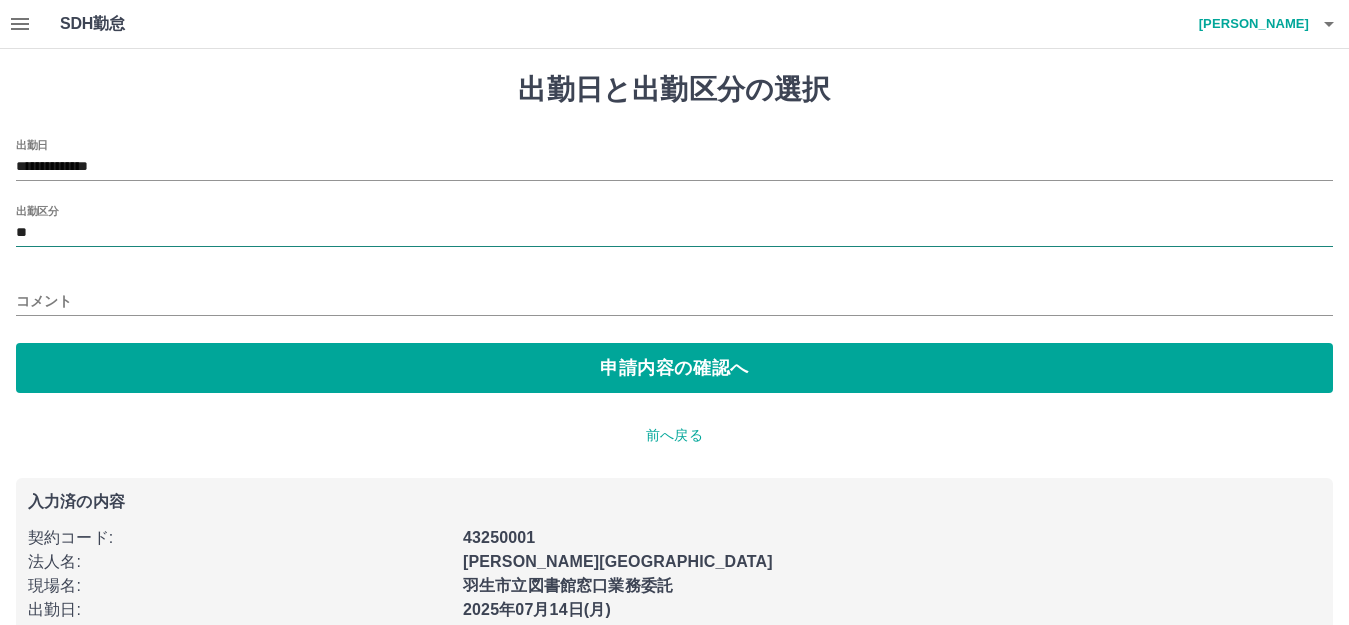 click on "**" at bounding box center (674, 233) 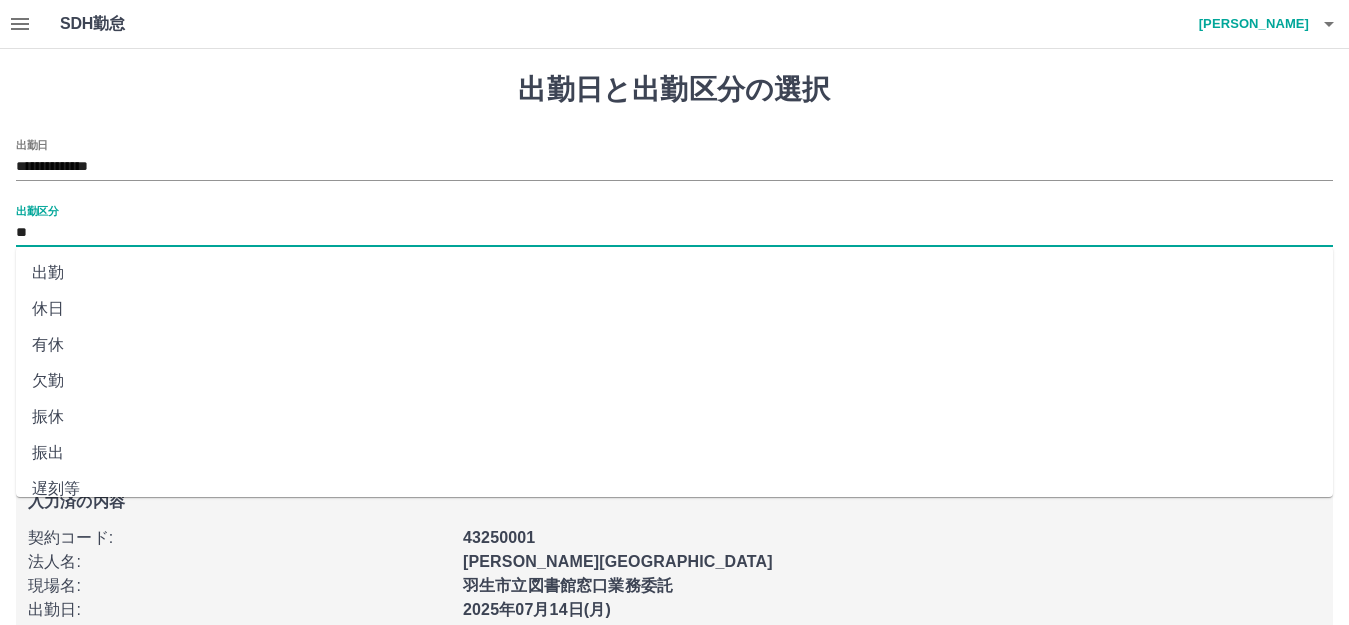 click on "出勤" at bounding box center (674, 273) 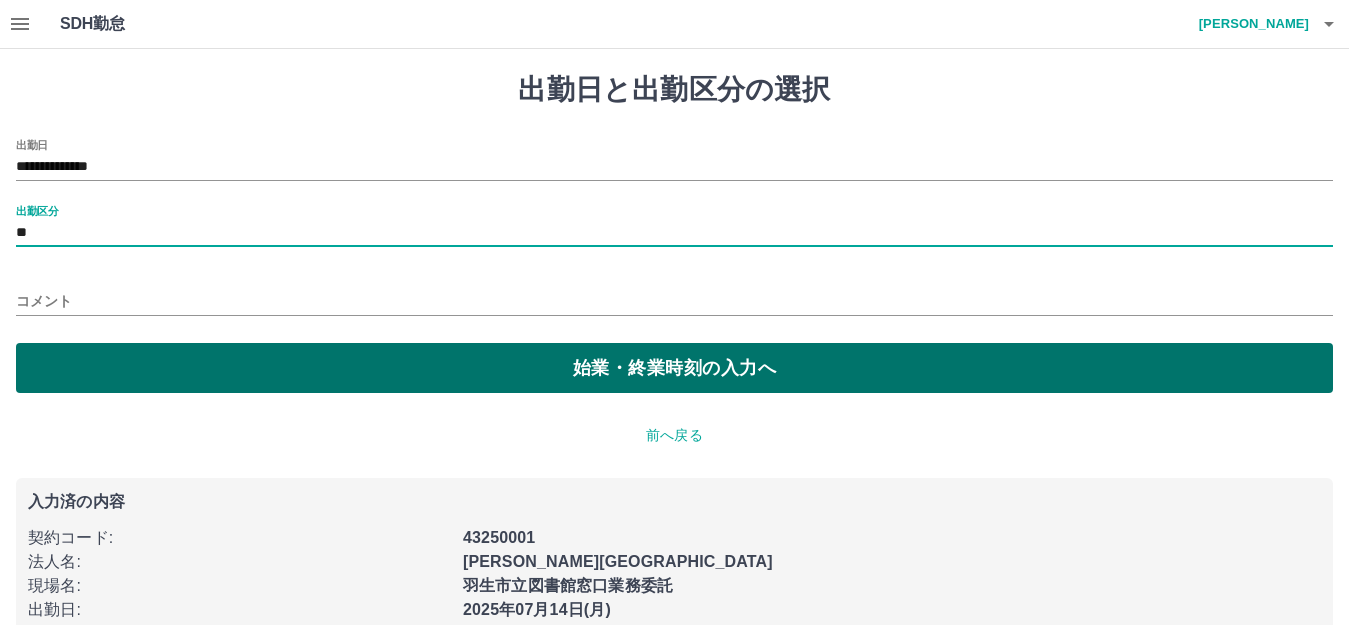 click on "始業・終業時刻の入力へ" at bounding box center (674, 368) 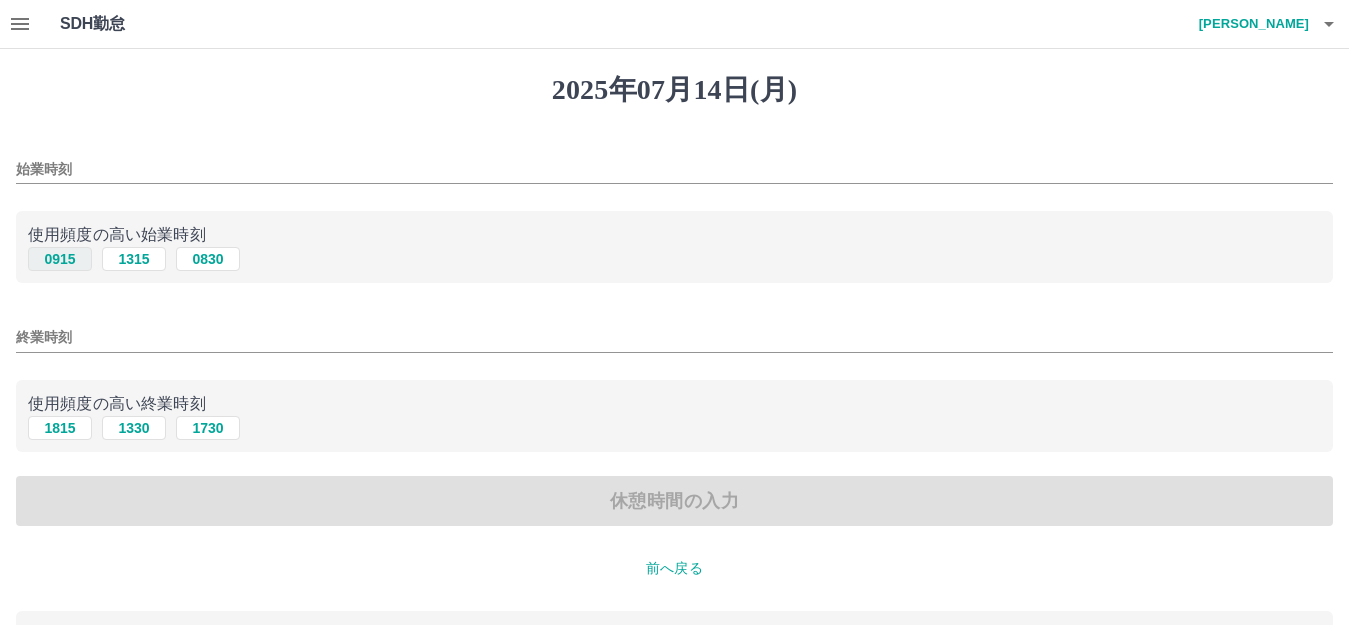 click on "0915" at bounding box center (60, 259) 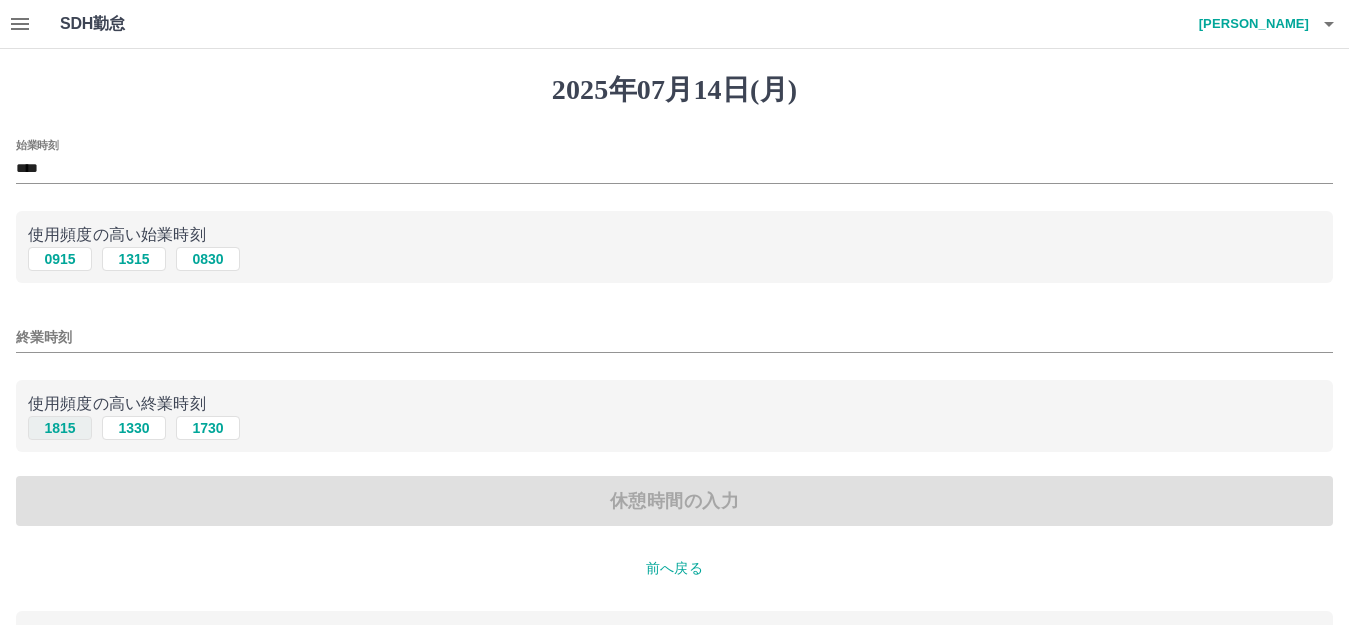 click on "1815" at bounding box center [60, 428] 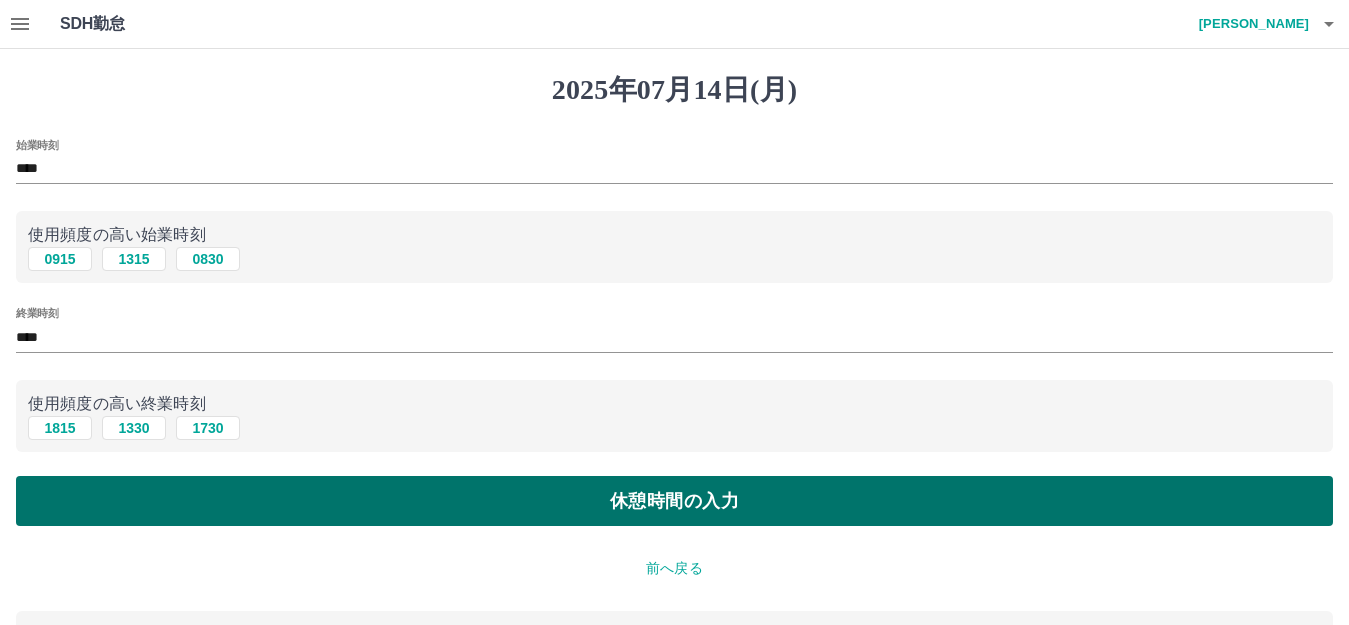 click on "休憩時間の入力" at bounding box center [674, 501] 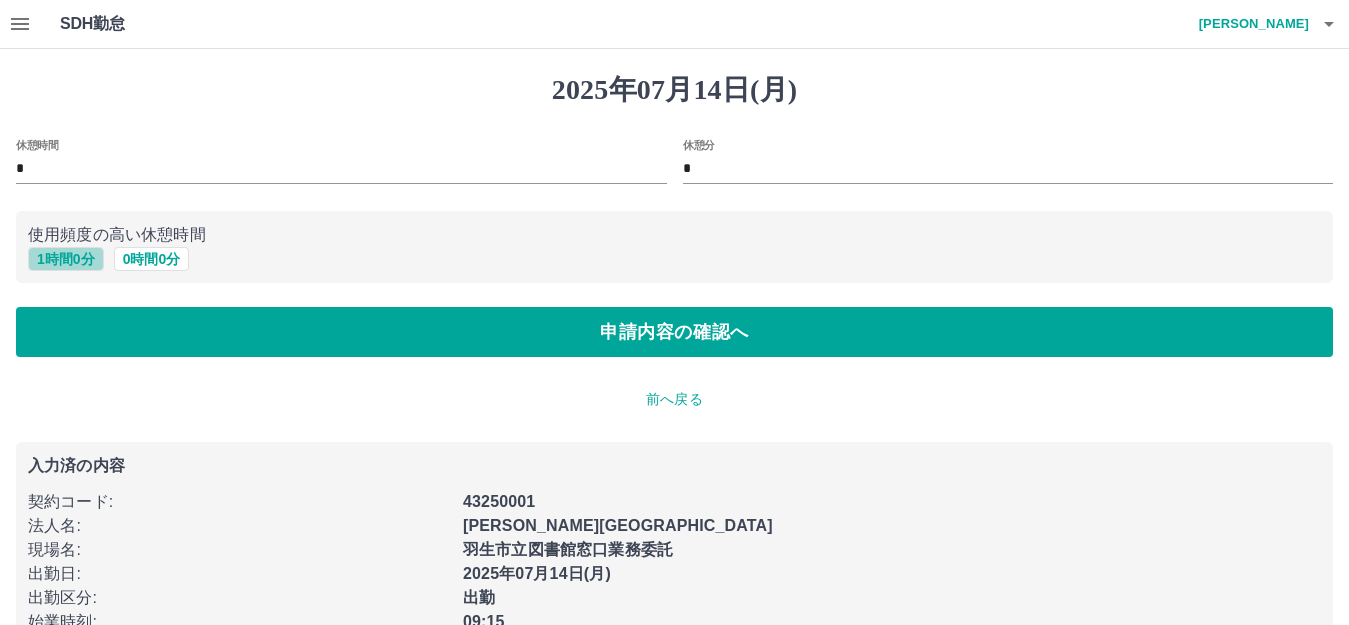 click on "1 時間 0 分" at bounding box center (66, 259) 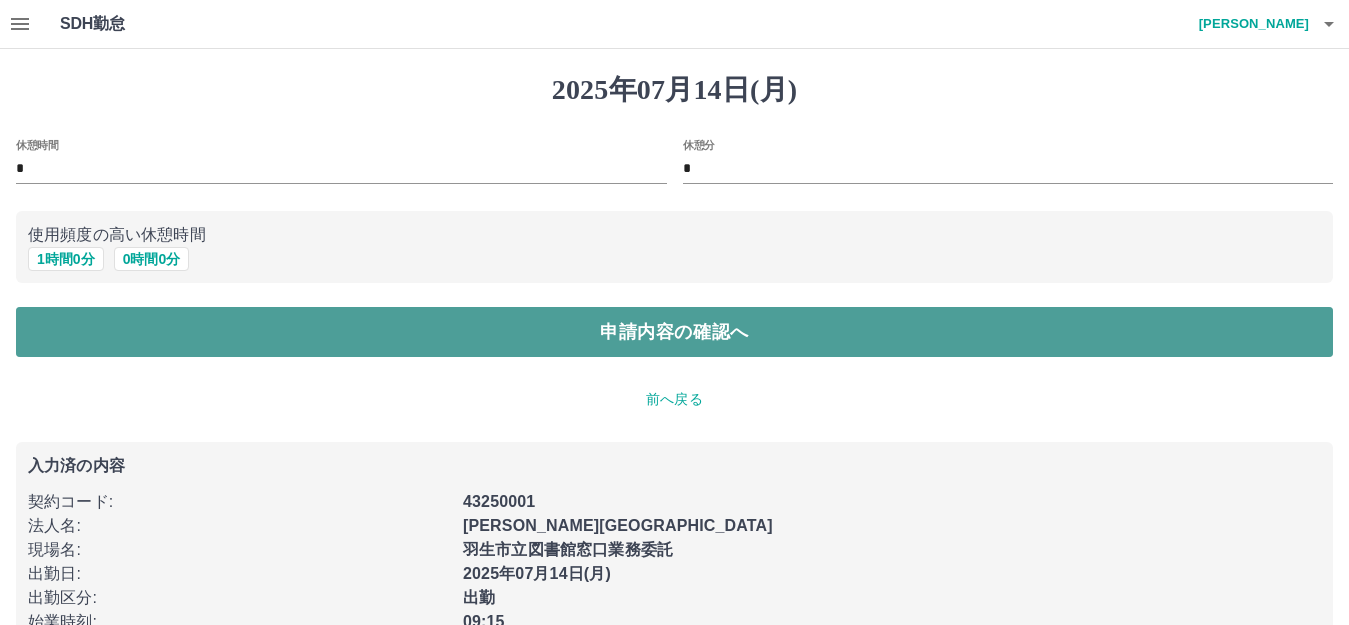 click on "申請内容の確認へ" at bounding box center (674, 332) 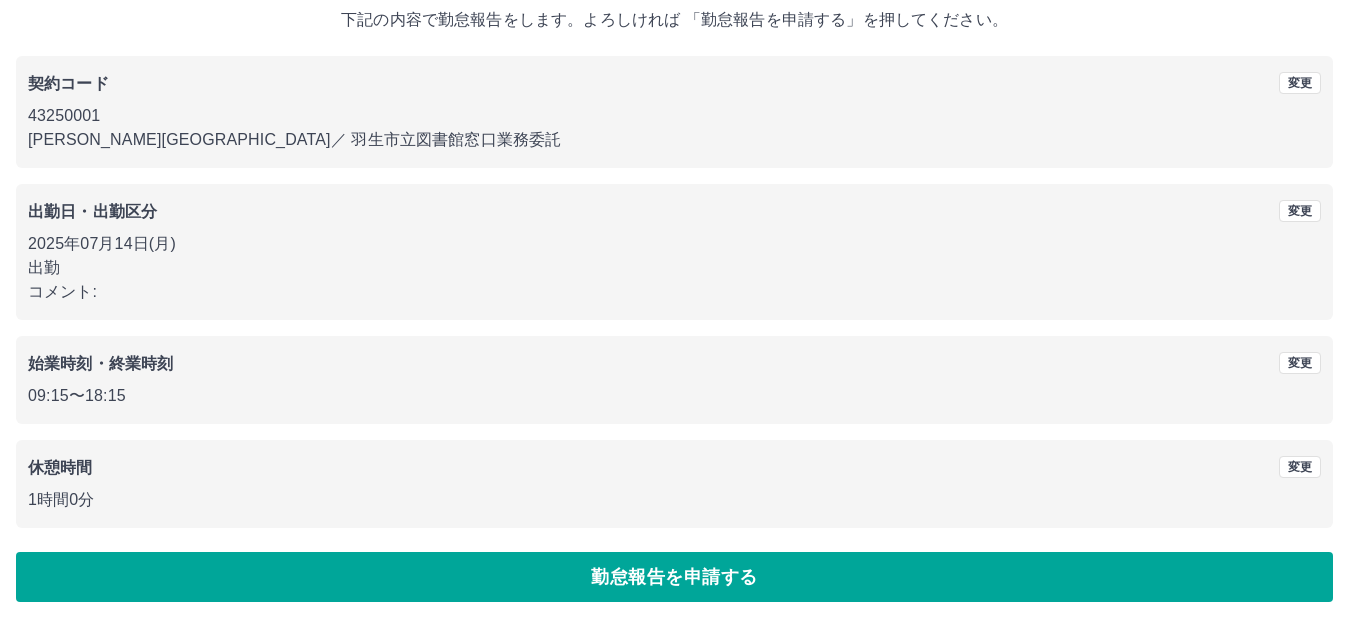 scroll, scrollTop: 124, scrollLeft: 0, axis: vertical 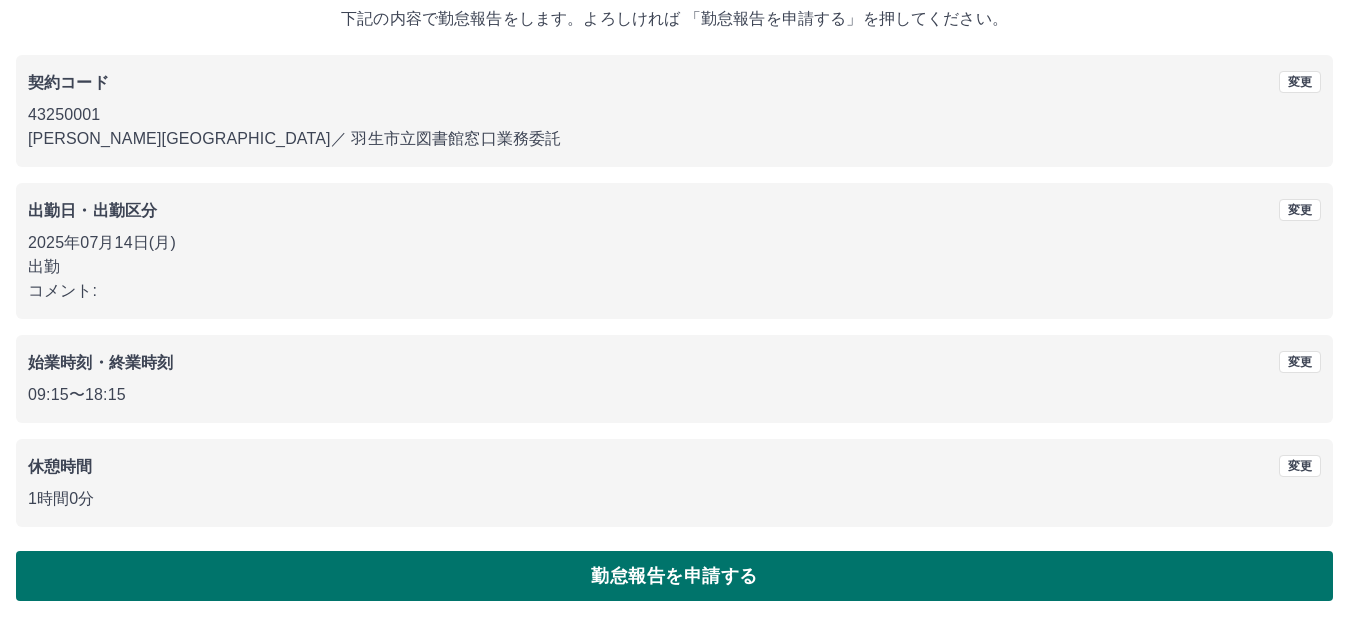 click on "勤怠報告を申請する" at bounding box center [674, 576] 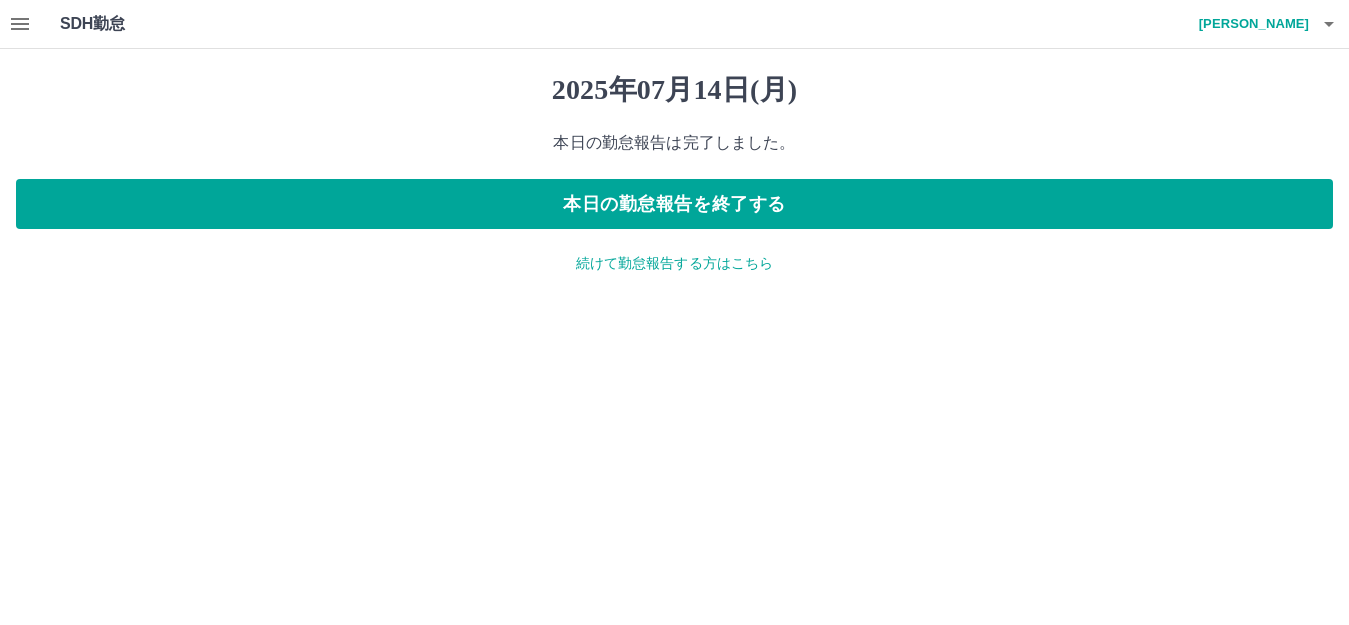 scroll, scrollTop: 0, scrollLeft: 0, axis: both 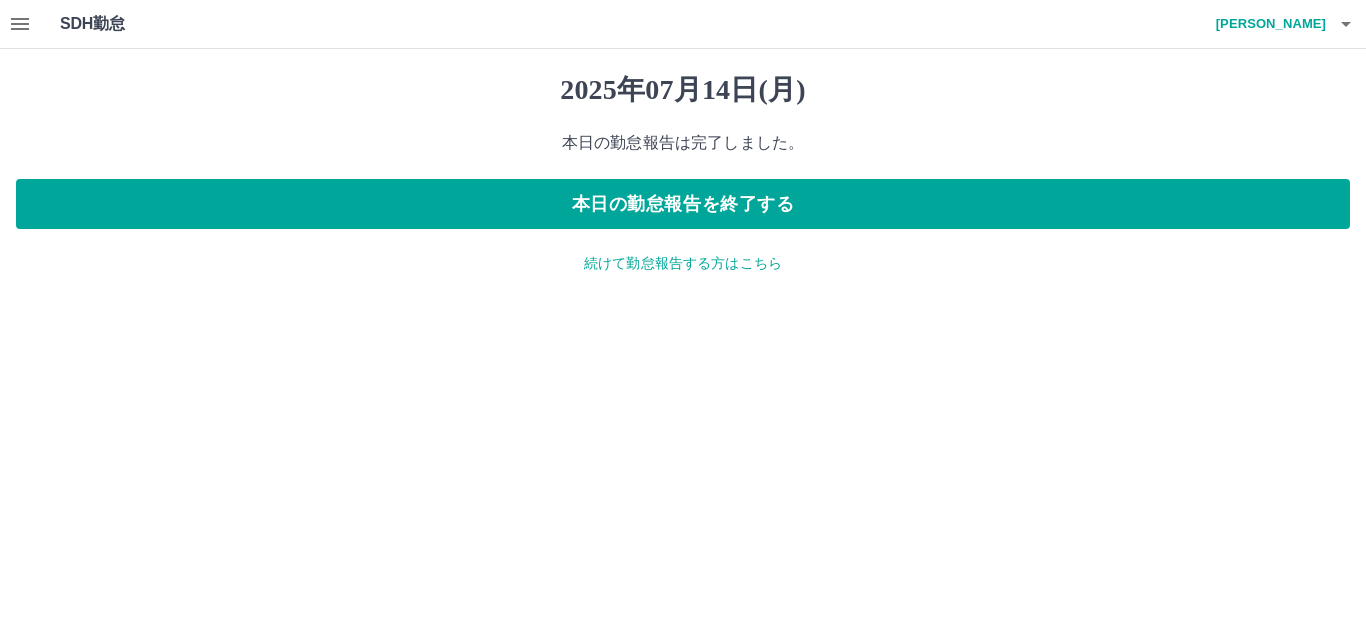 click 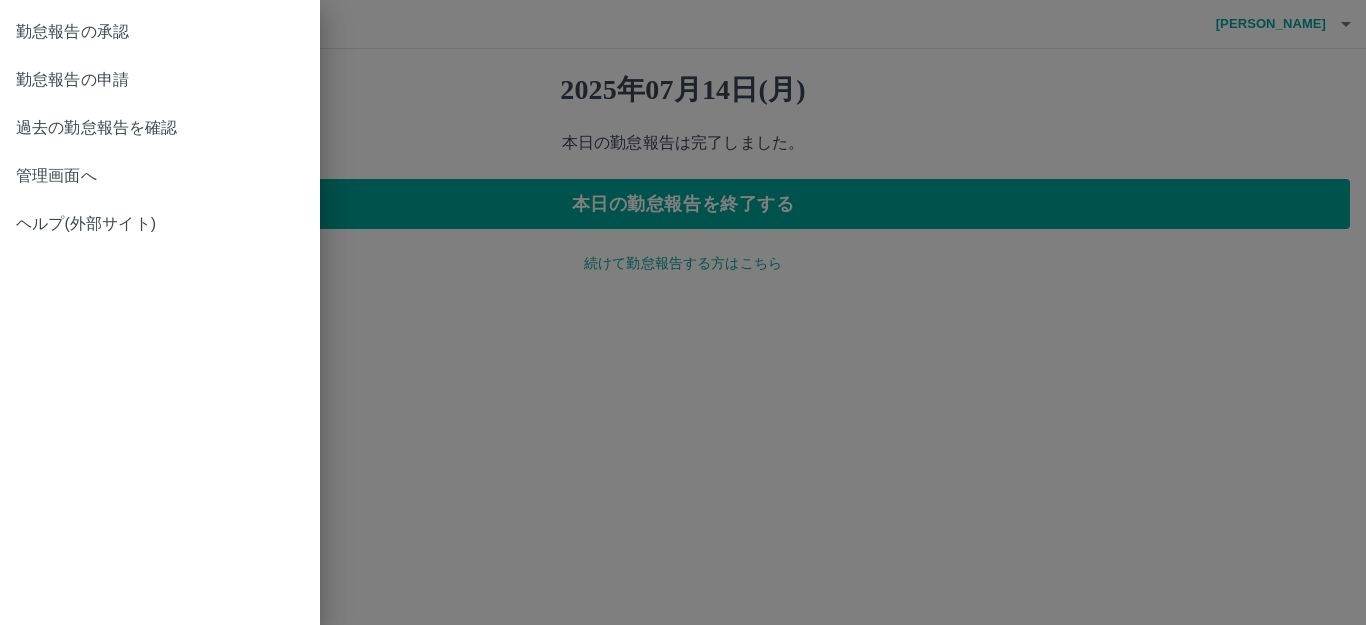 click on "管理画面へ" at bounding box center (160, 176) 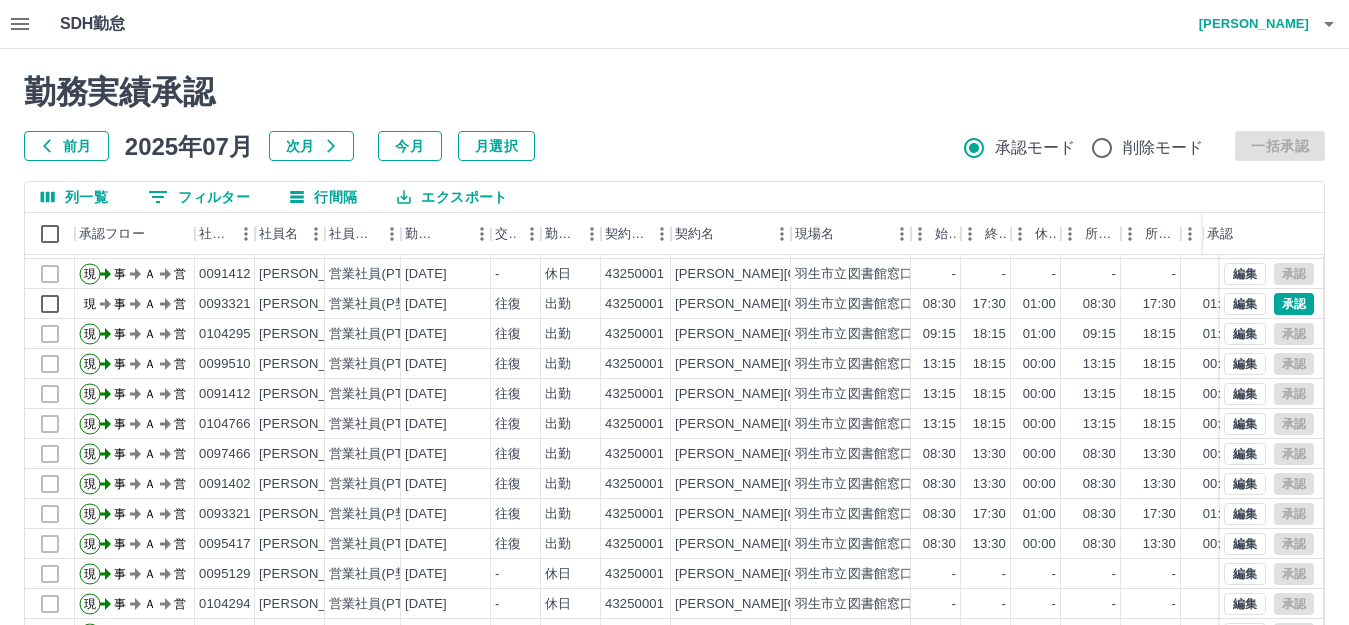 scroll, scrollTop: 104, scrollLeft: 0, axis: vertical 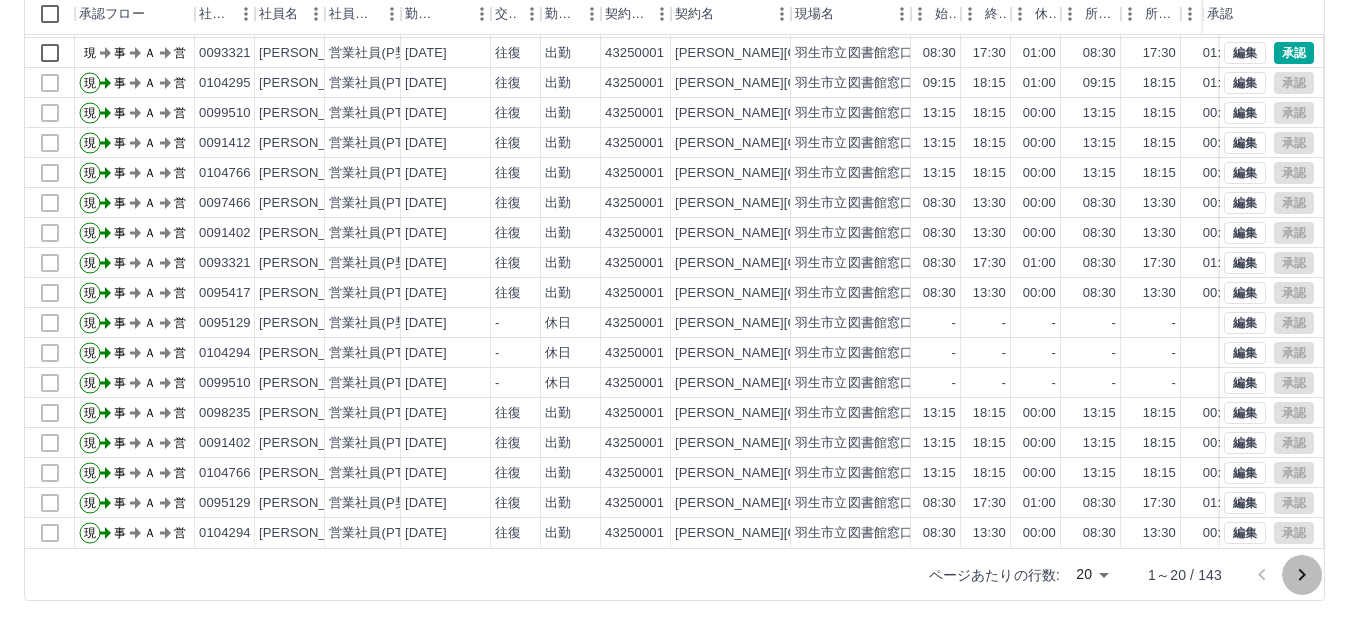 click 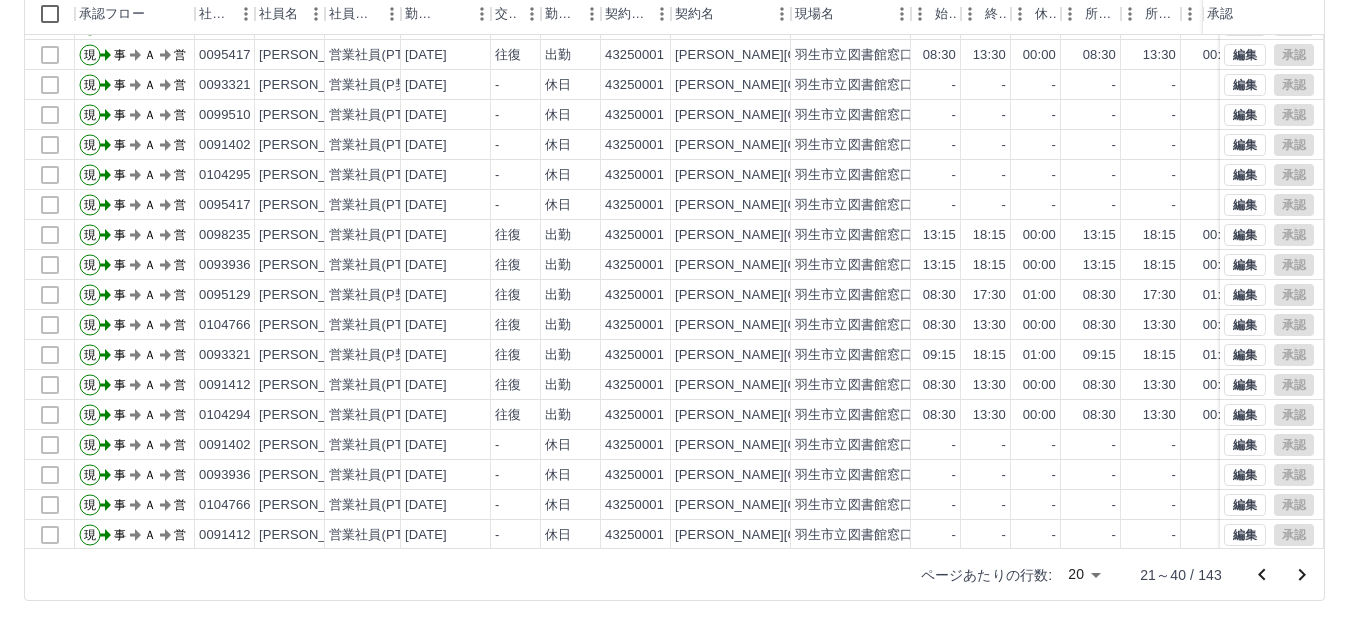 scroll, scrollTop: 104, scrollLeft: 0, axis: vertical 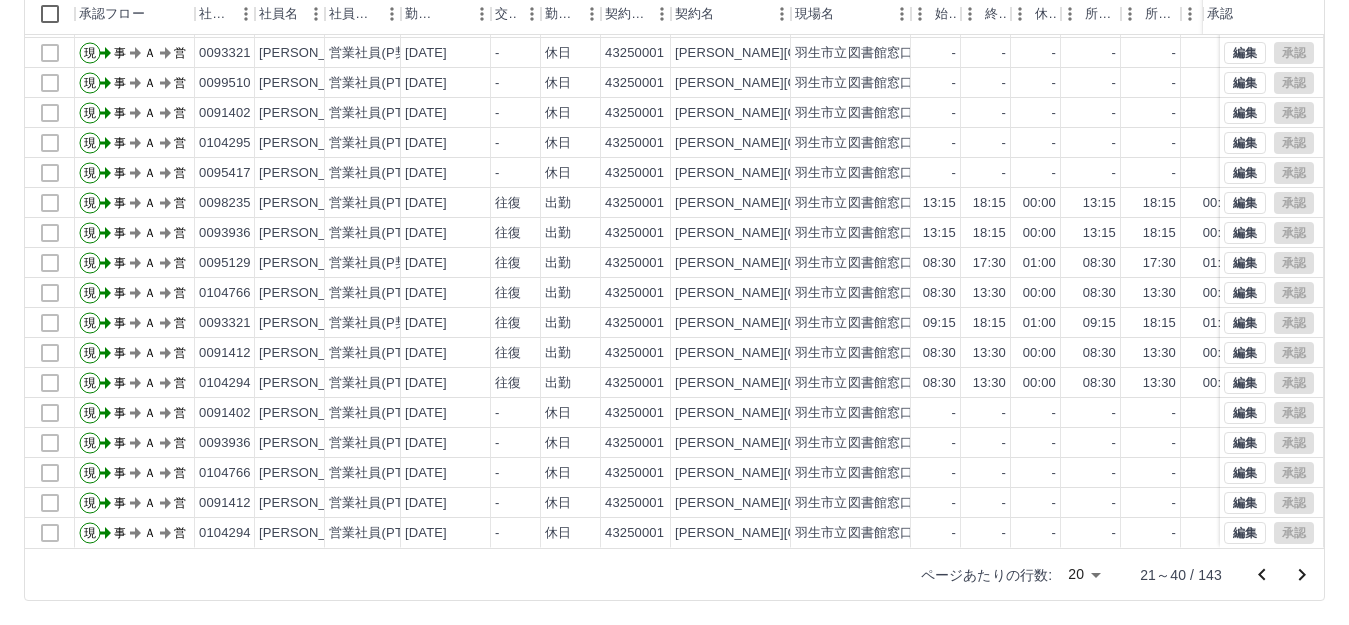 click 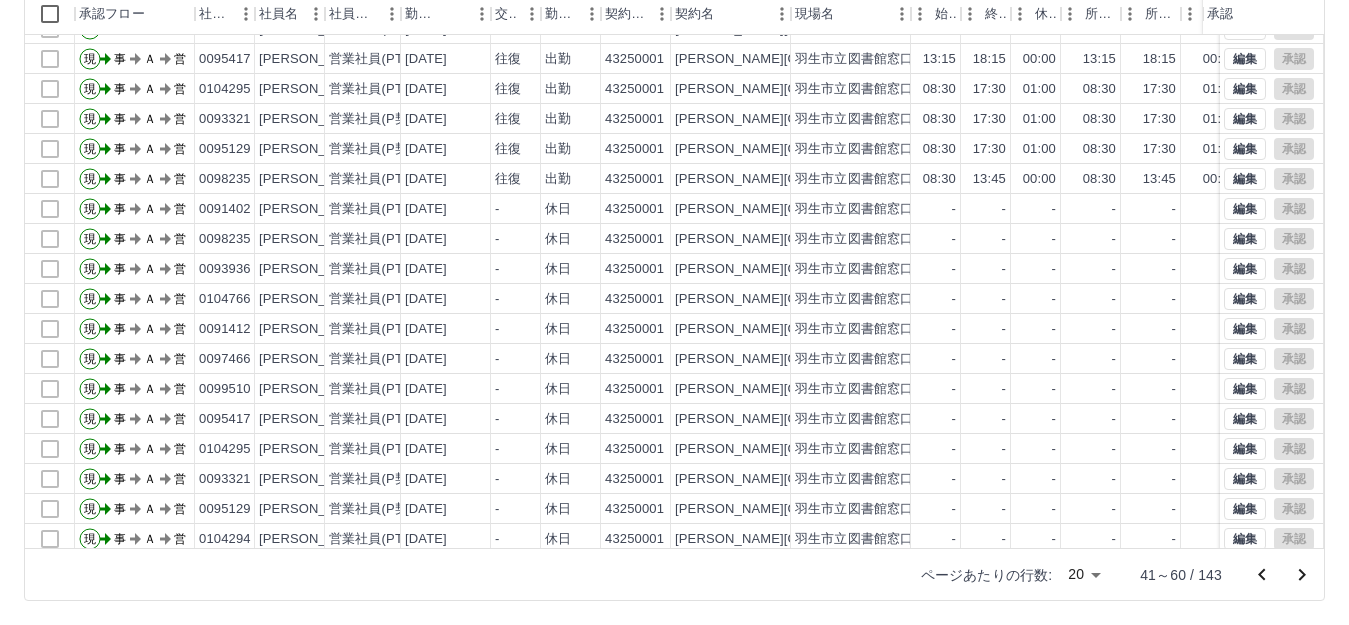scroll, scrollTop: 0, scrollLeft: 0, axis: both 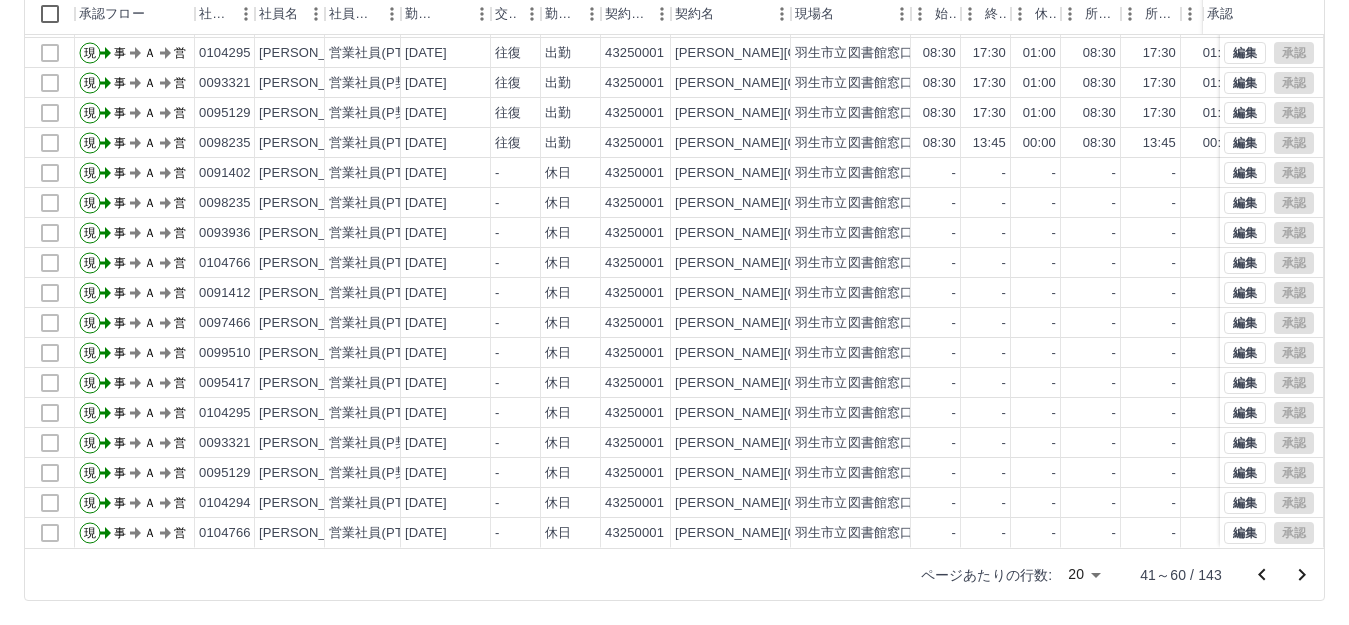 click 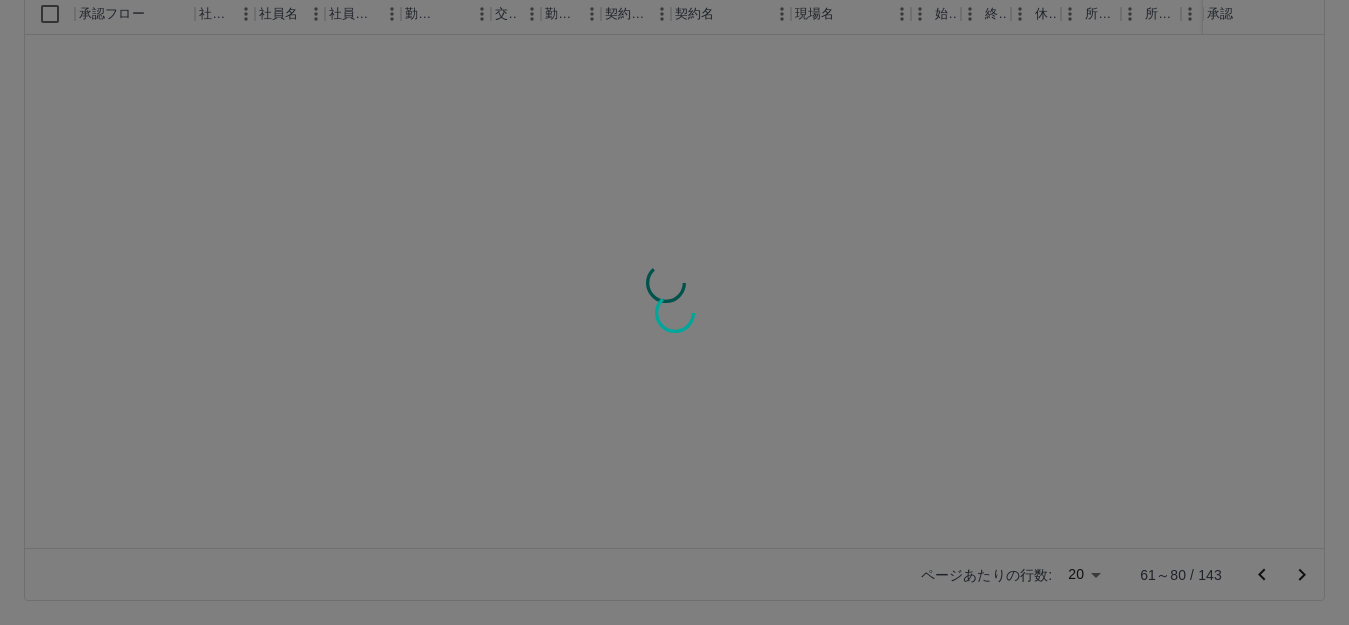 scroll, scrollTop: 0, scrollLeft: 0, axis: both 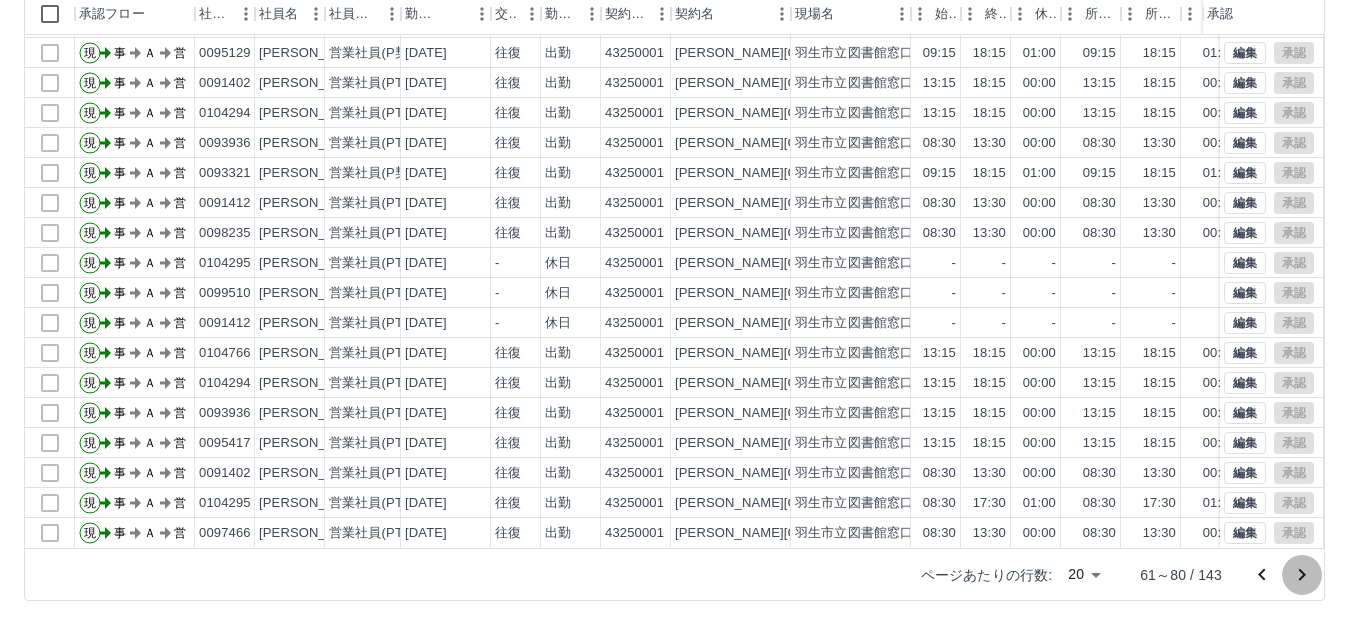 click 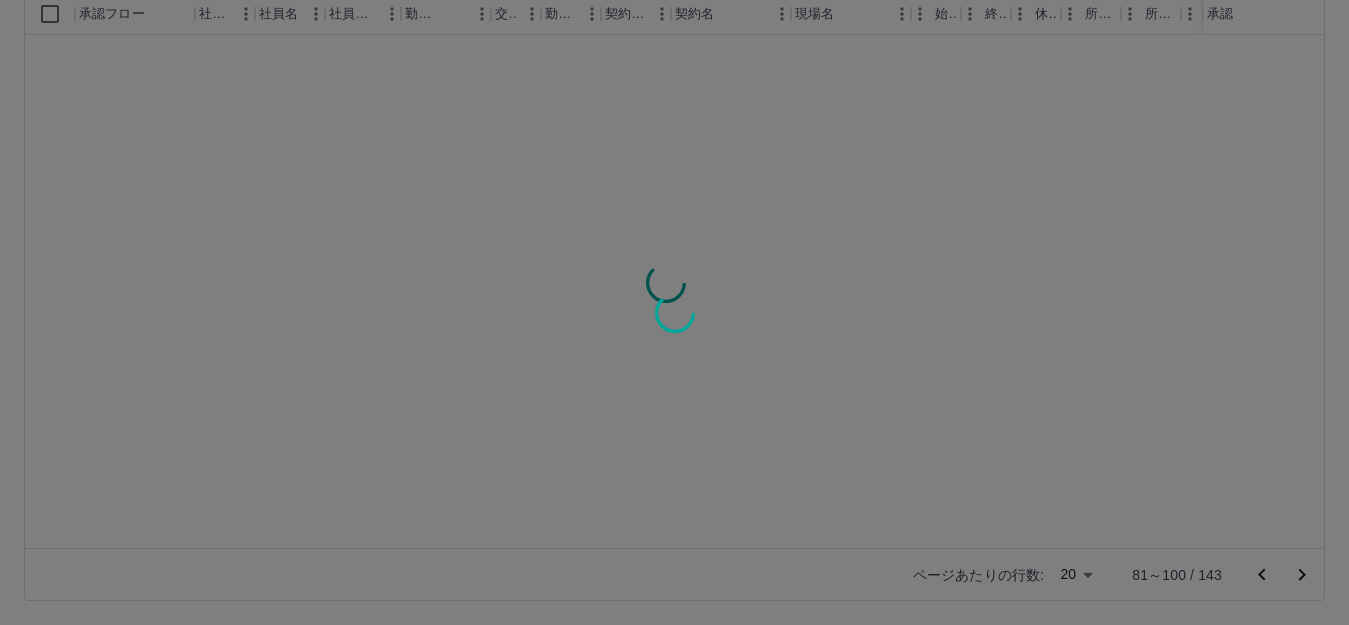 scroll, scrollTop: 0, scrollLeft: 0, axis: both 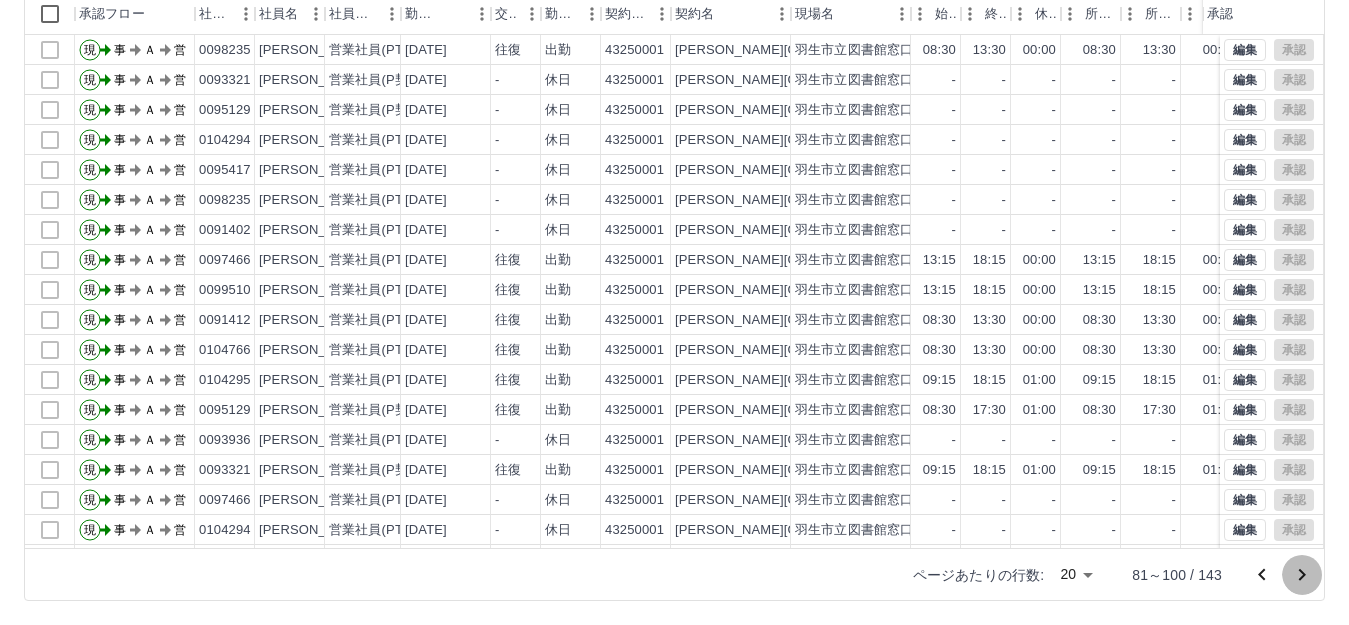 click 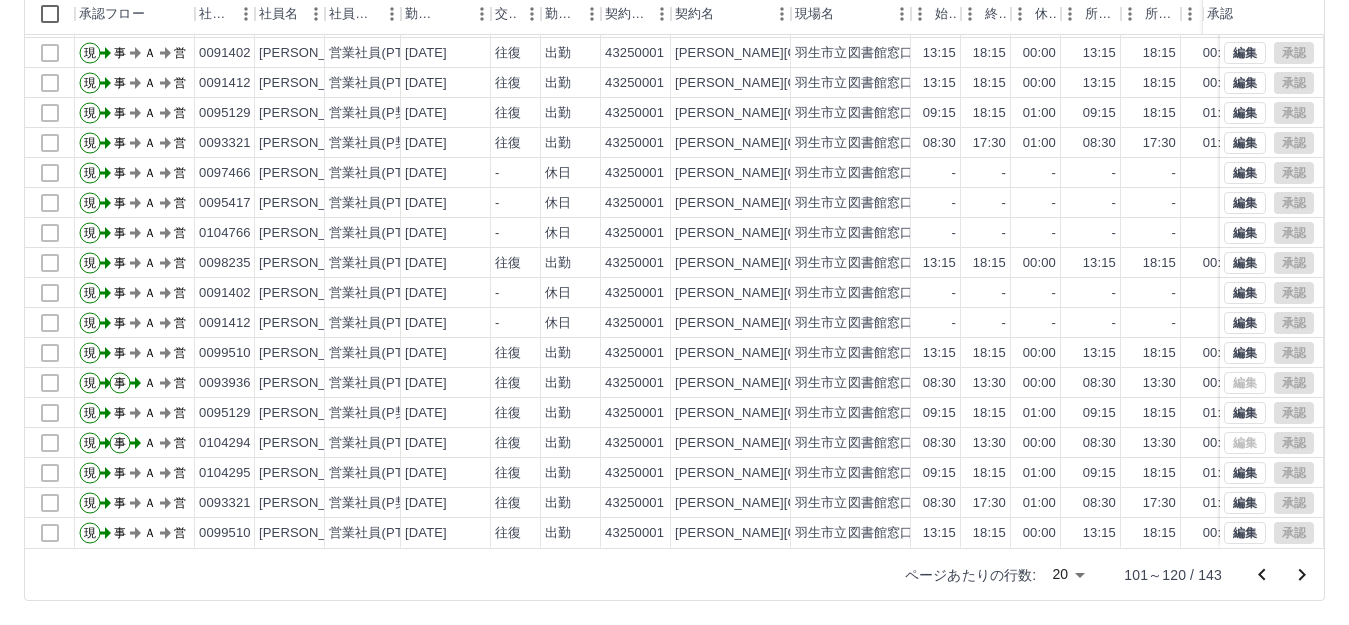 scroll, scrollTop: 104, scrollLeft: 0, axis: vertical 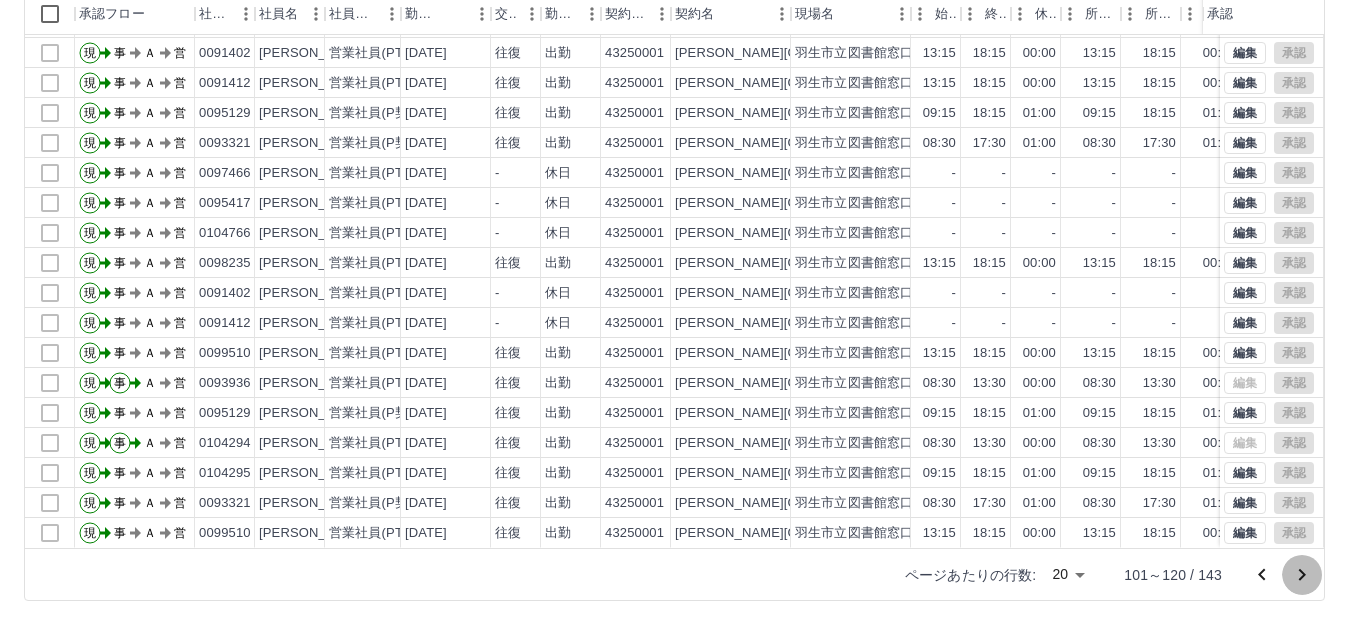 click 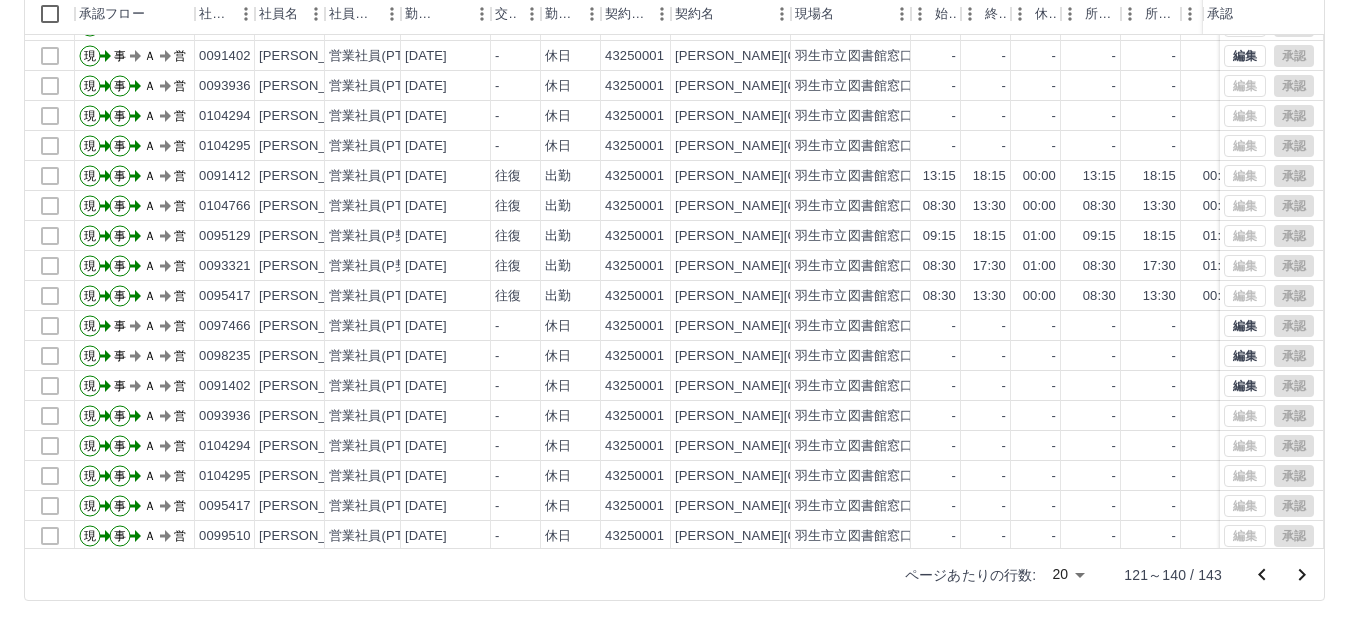 scroll, scrollTop: 104, scrollLeft: 0, axis: vertical 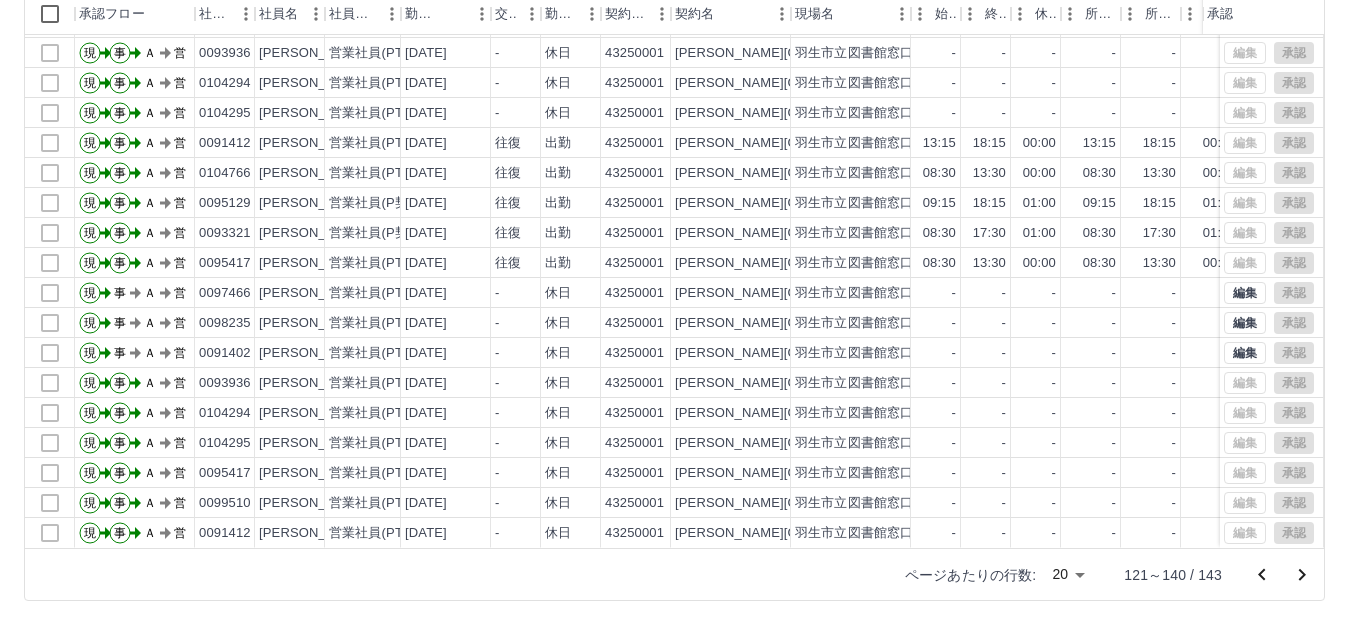 click 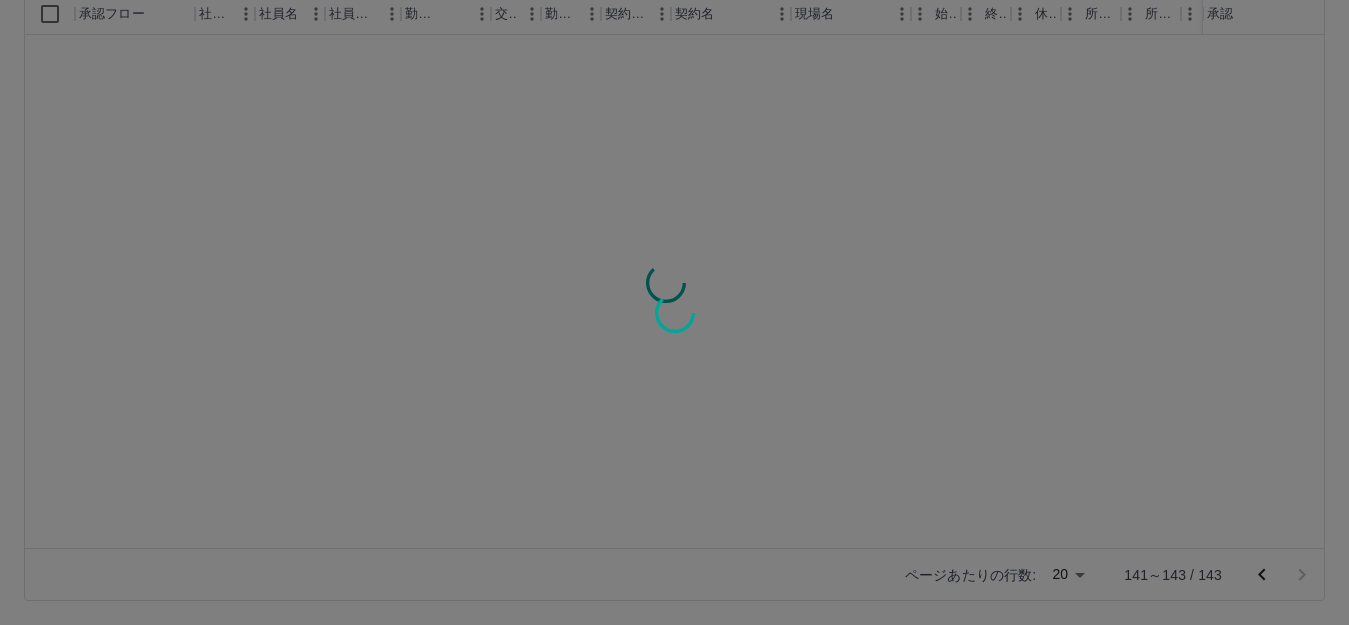 scroll, scrollTop: 0, scrollLeft: 0, axis: both 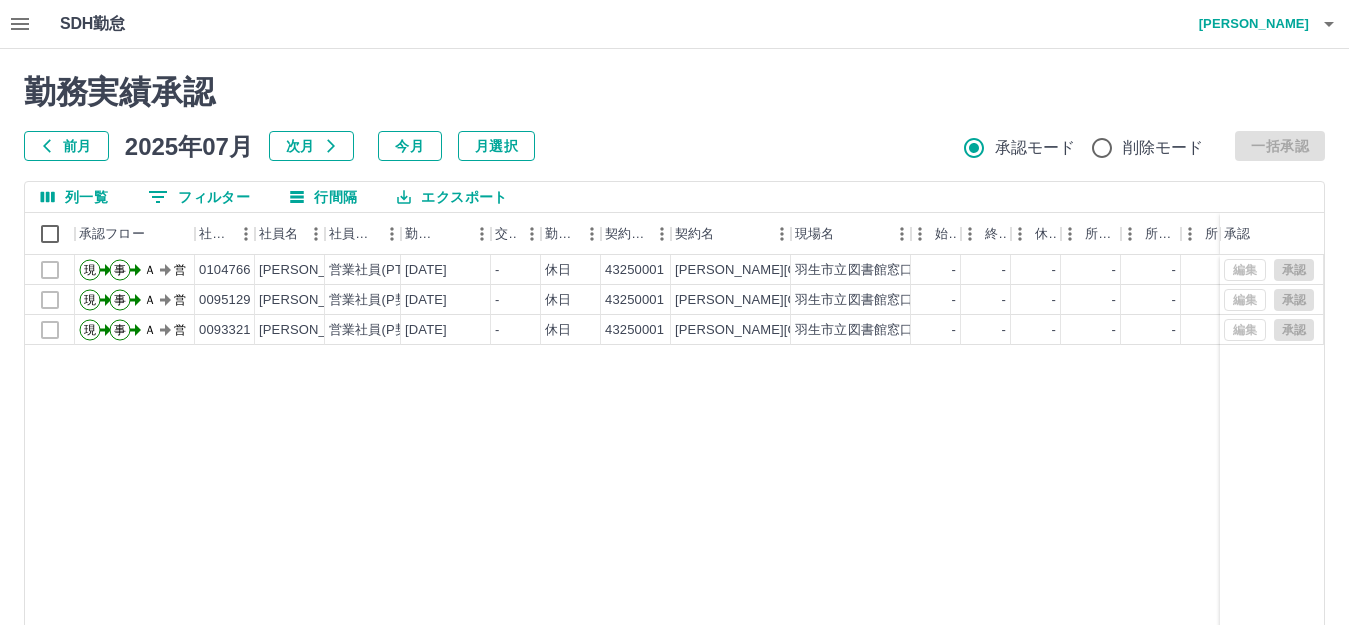 click 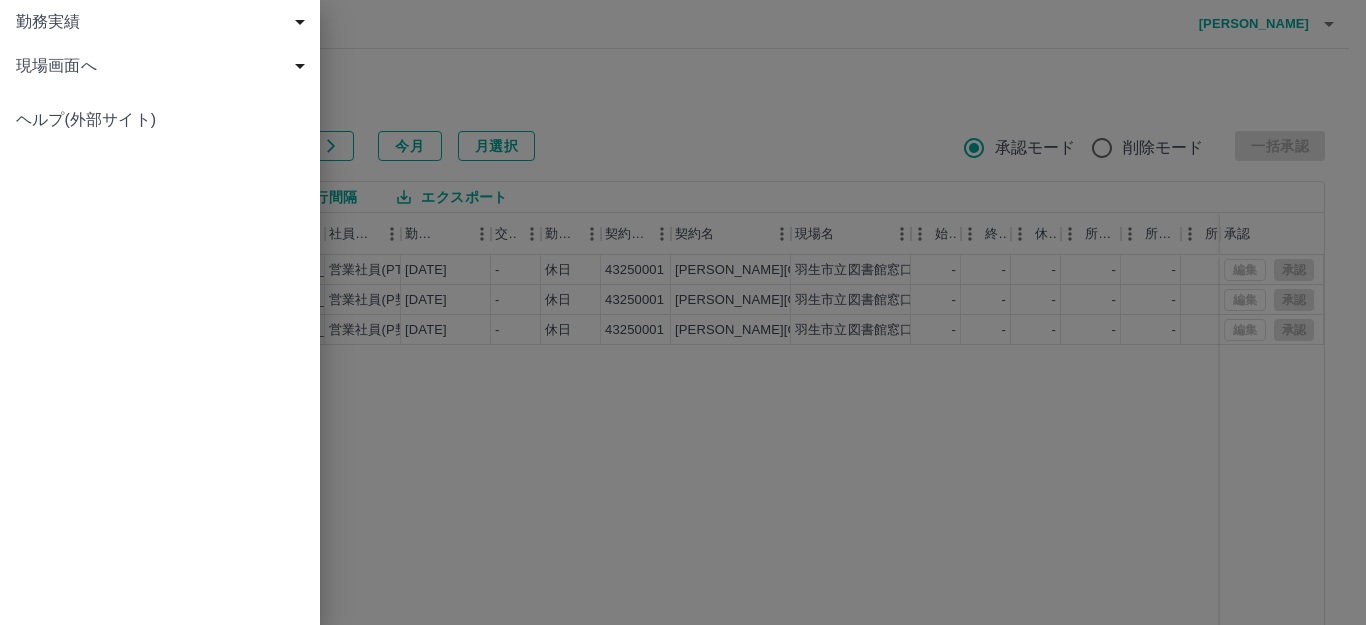 click at bounding box center [683, 312] 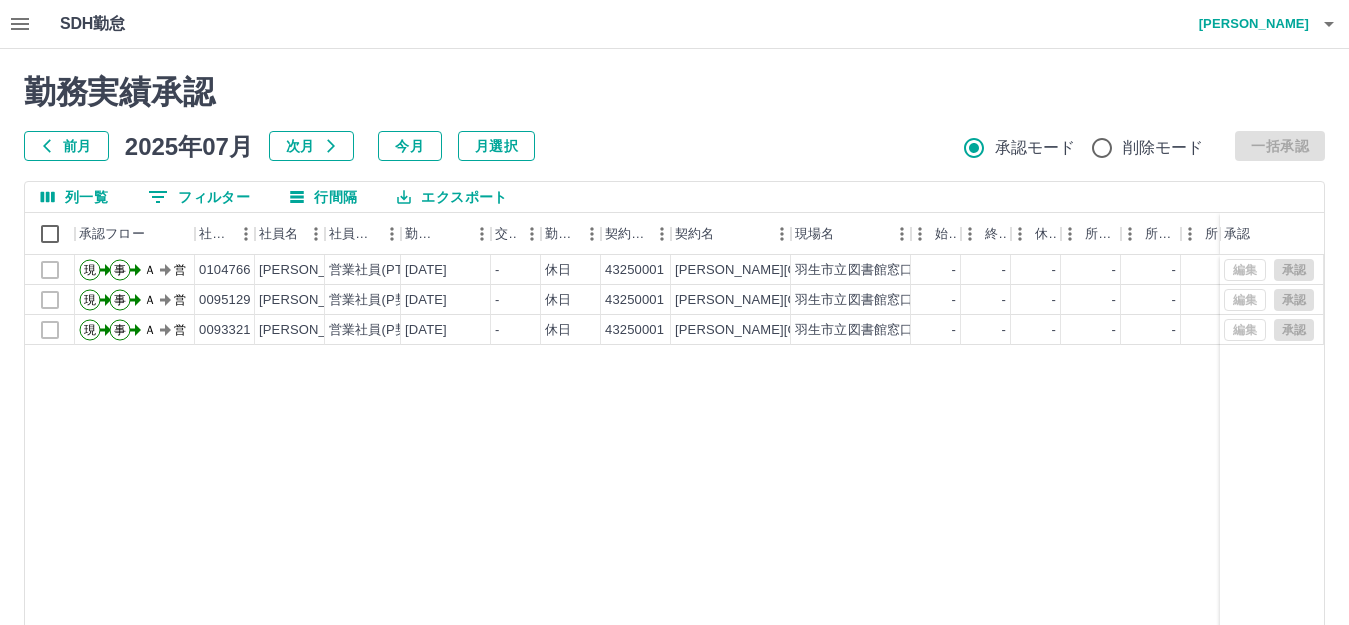 click on "[PERSON_NAME]" at bounding box center (1249, 24) 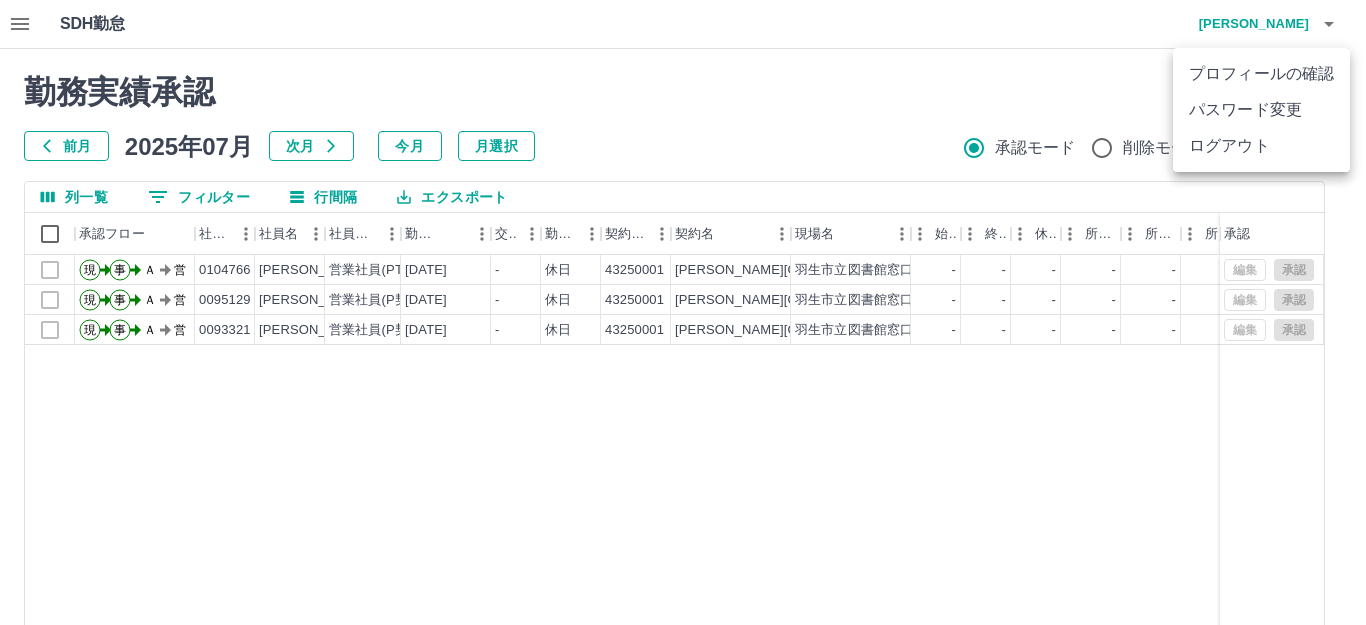 click on "ログアウト" at bounding box center (1261, 146) 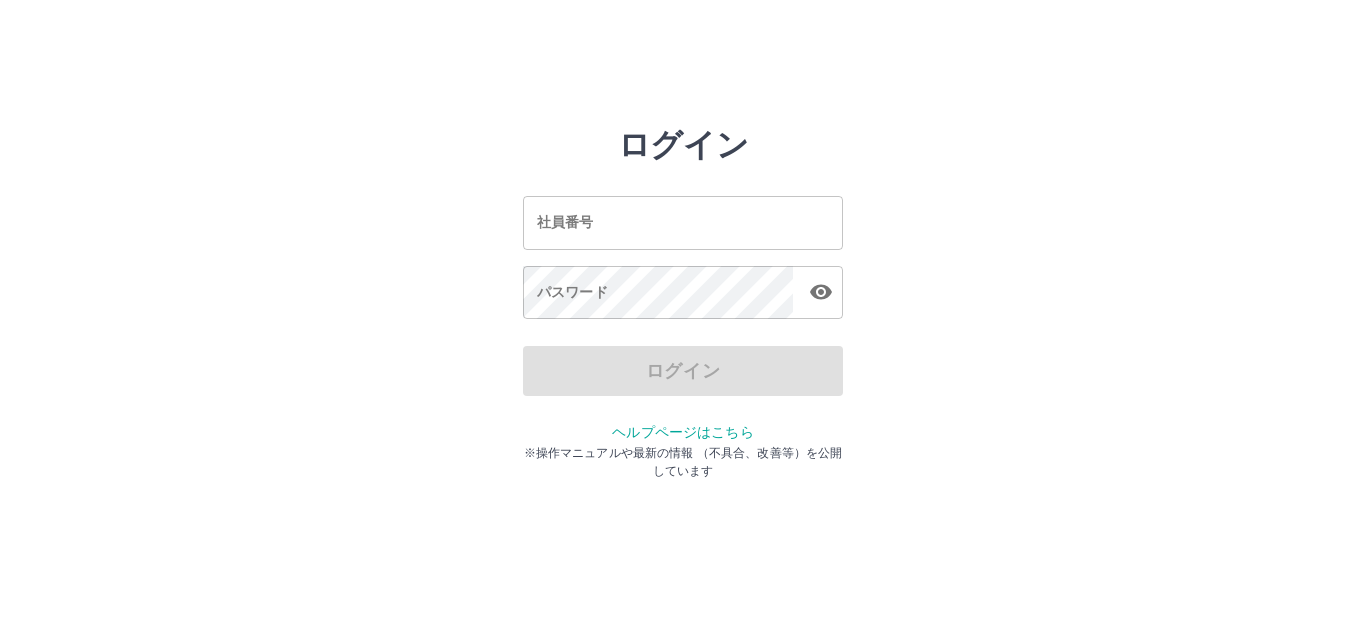scroll, scrollTop: 0, scrollLeft: 0, axis: both 